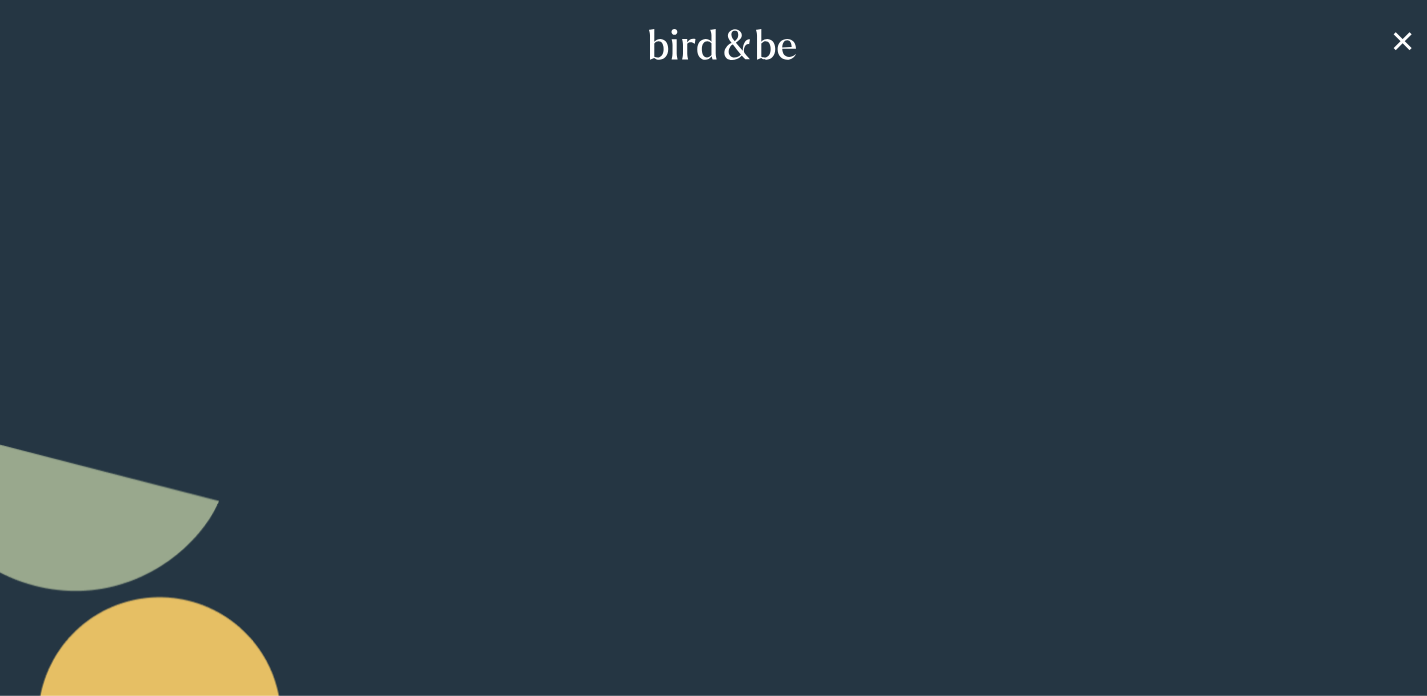 scroll, scrollTop: 0, scrollLeft: 0, axis: both 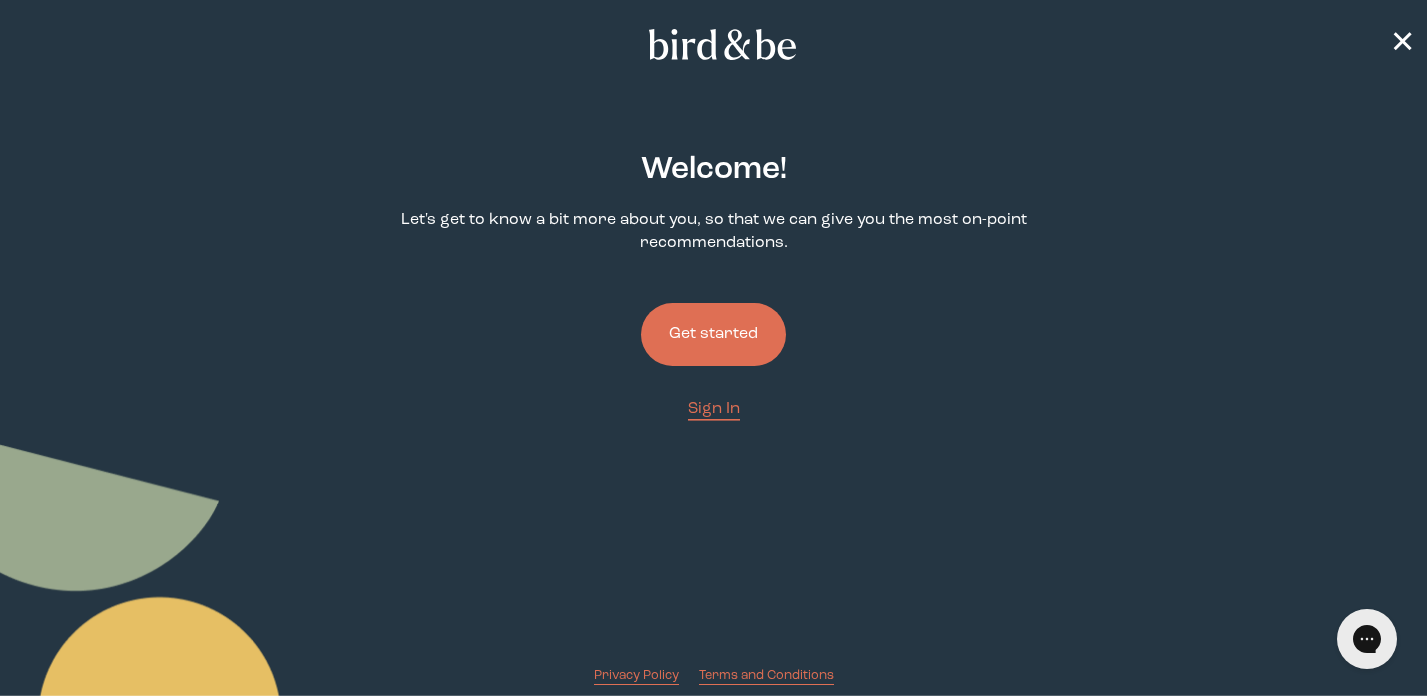 click on "Get started" at bounding box center [713, 334] 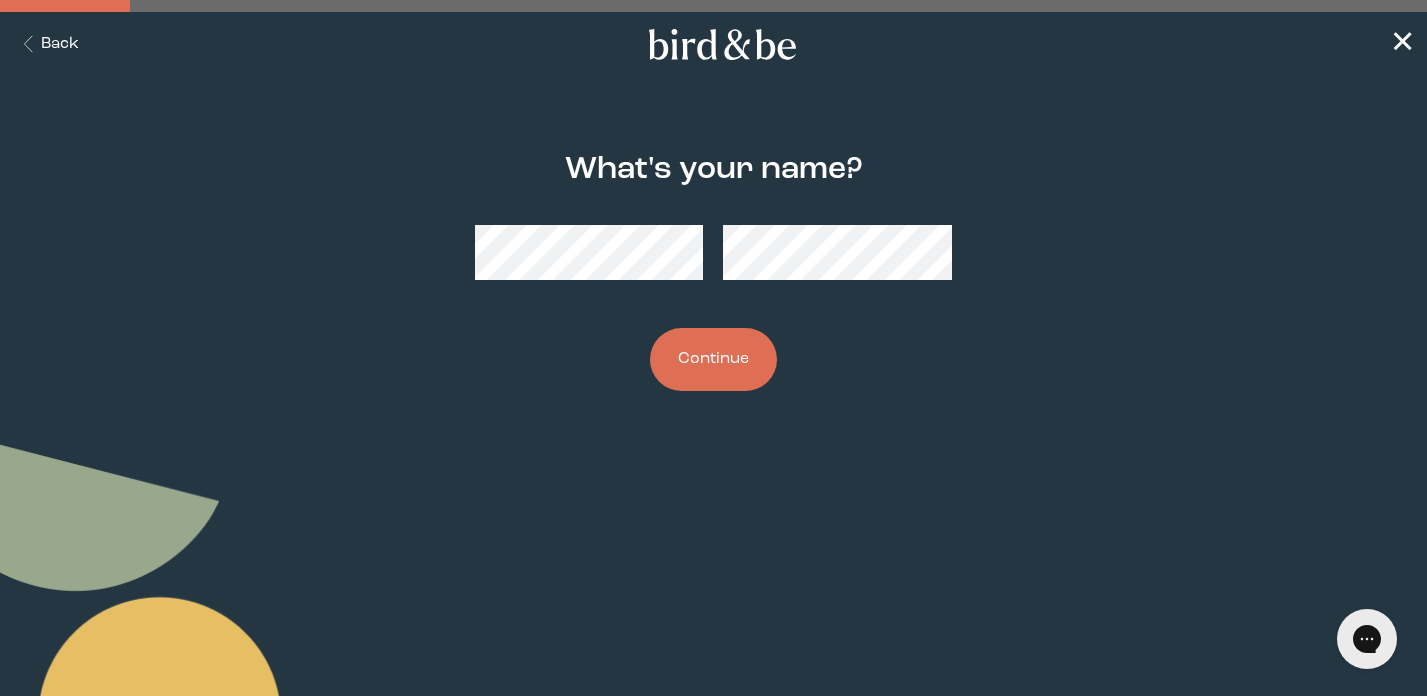 click on "Continue" at bounding box center (713, 359) 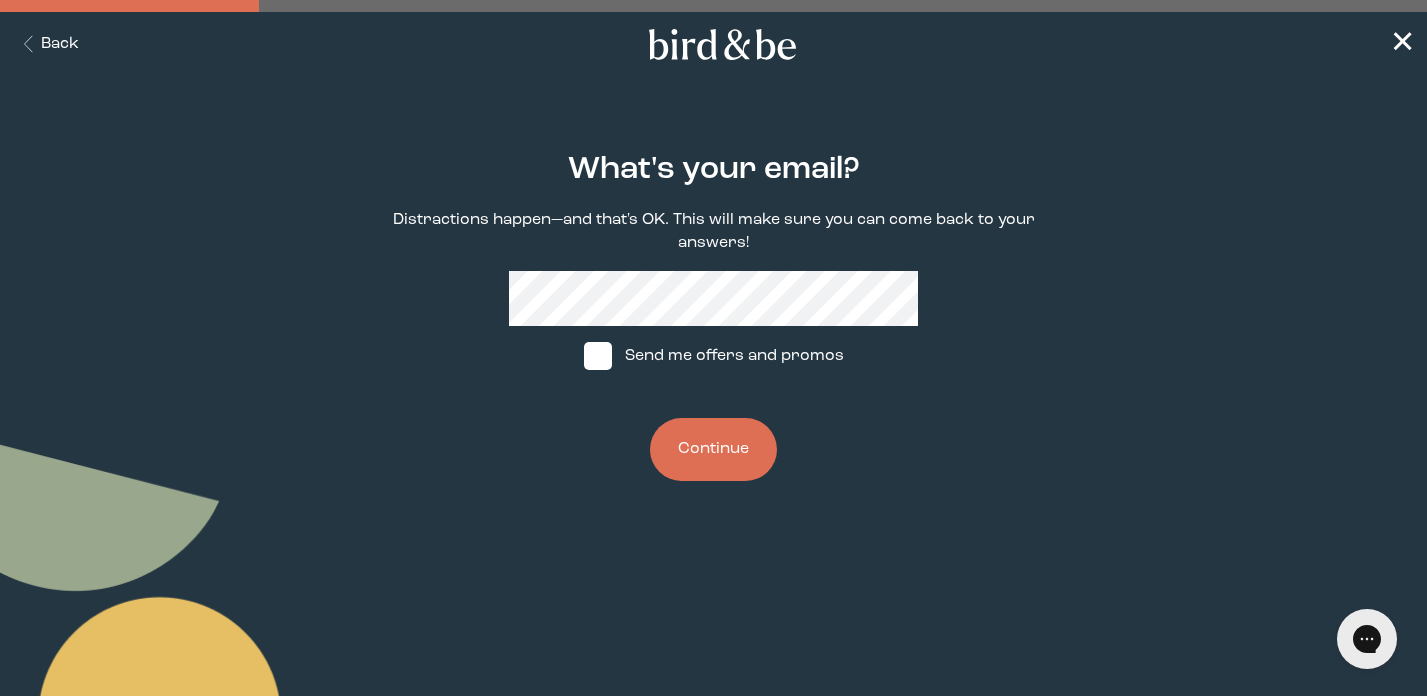 click on "Continue" at bounding box center (713, 449) 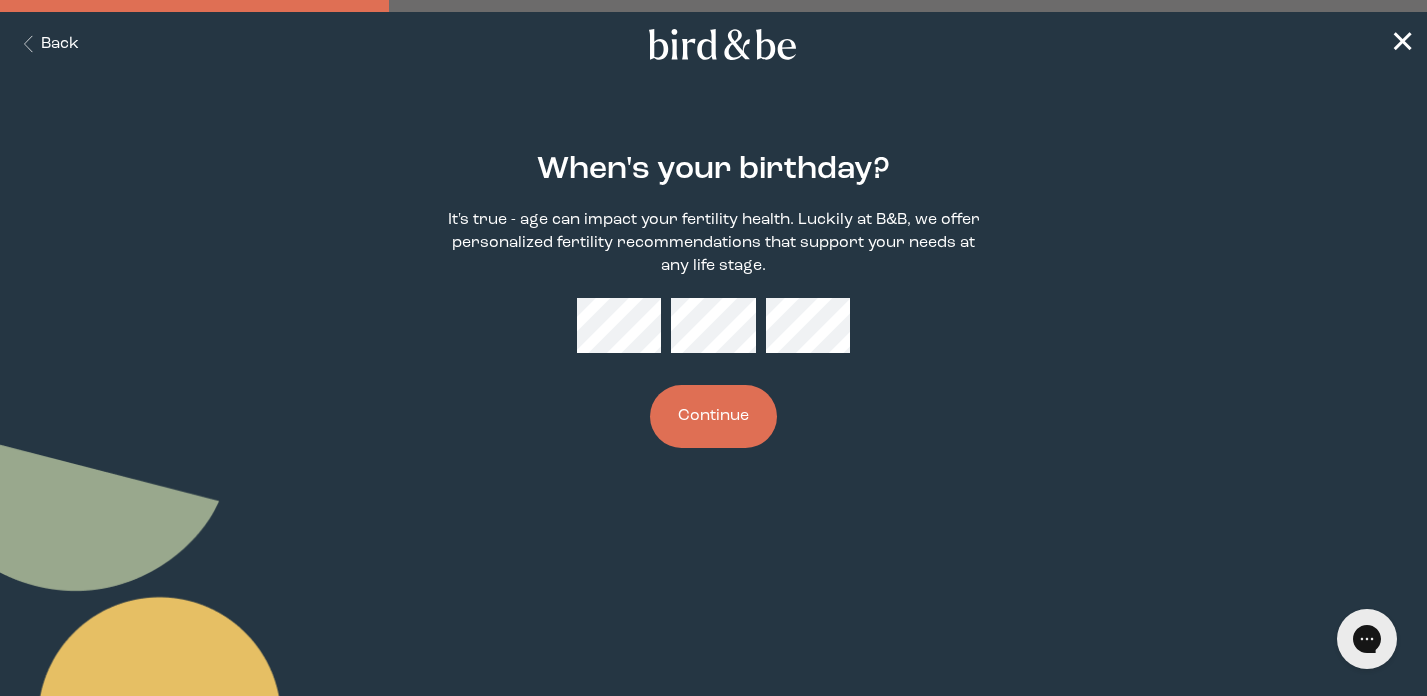 click on "Continue" at bounding box center (713, 416) 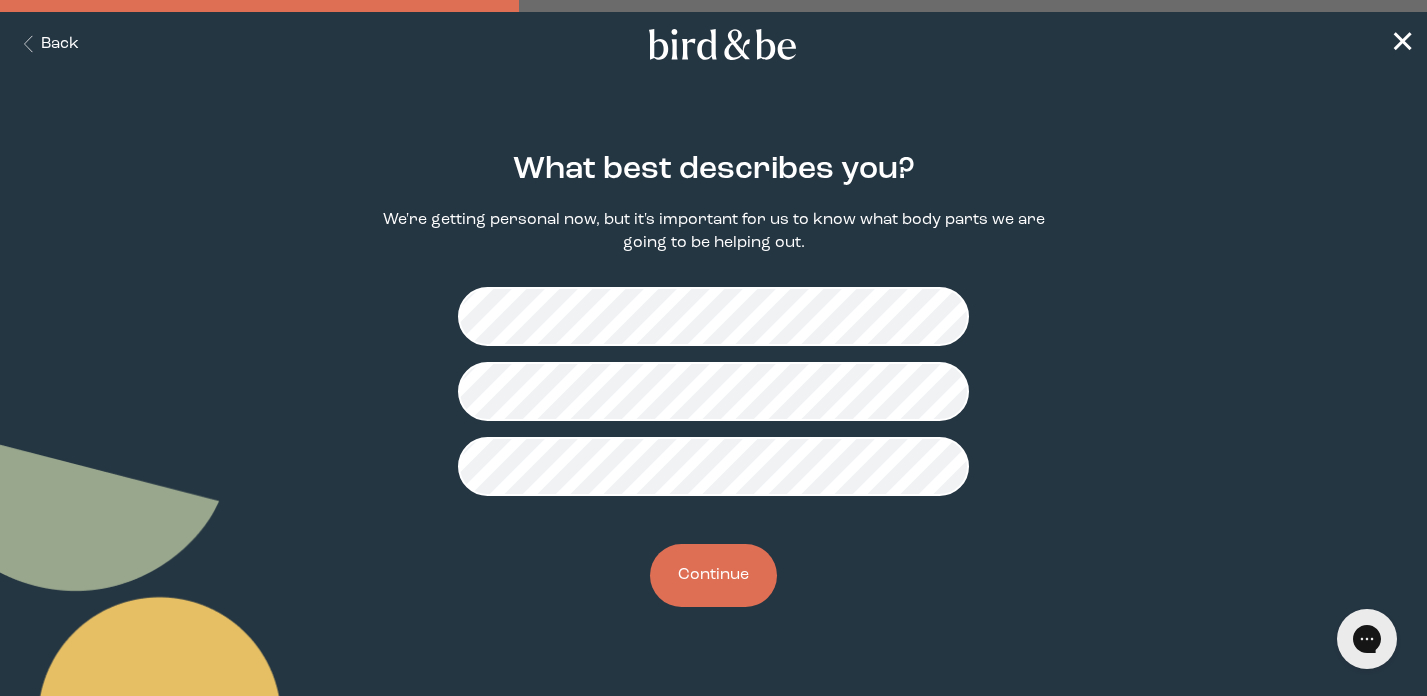 click on "Continue" at bounding box center (713, 575) 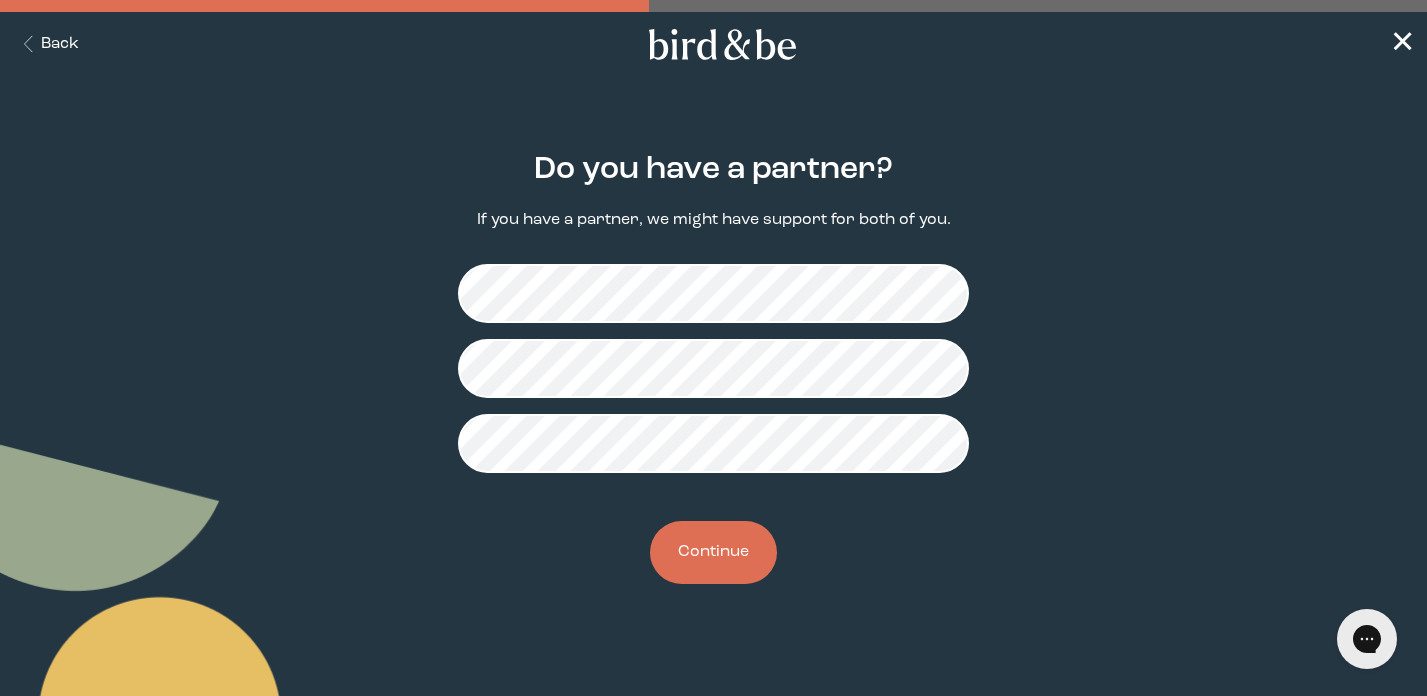 click on "Continue" at bounding box center (713, 552) 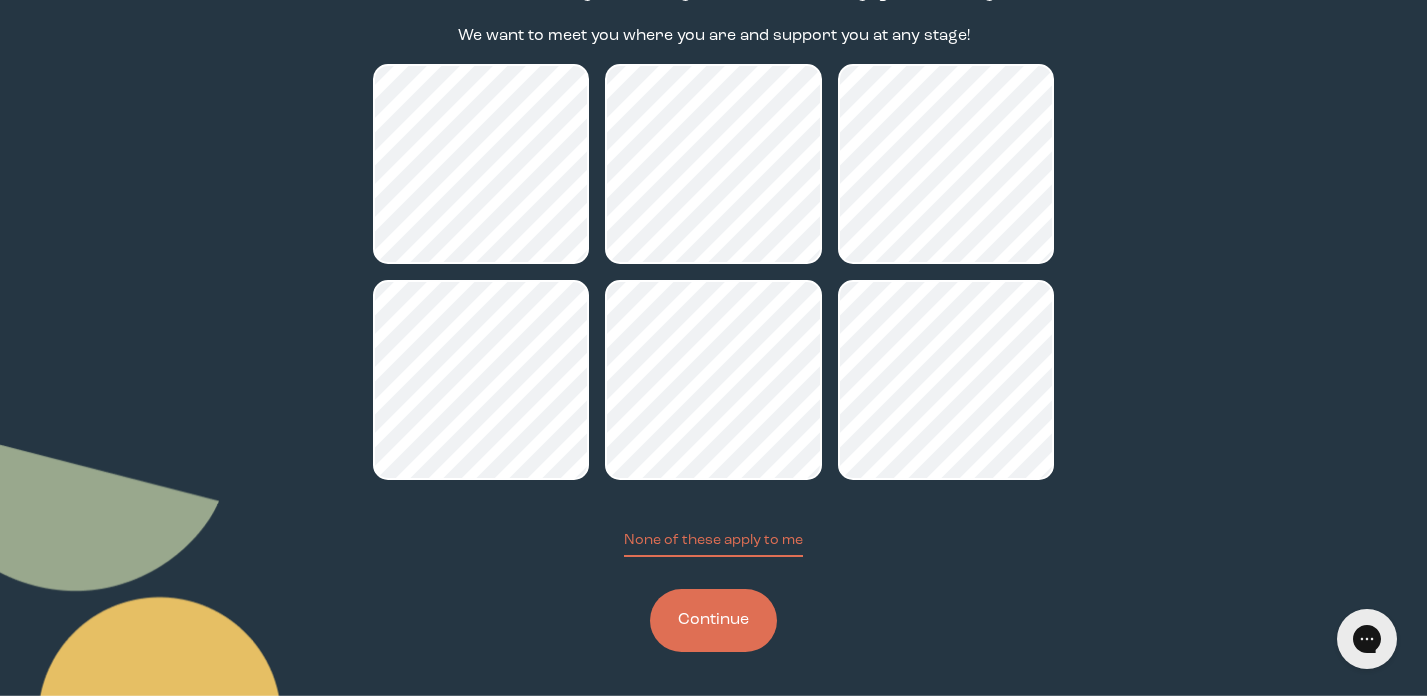 scroll, scrollTop: 189, scrollLeft: 0, axis: vertical 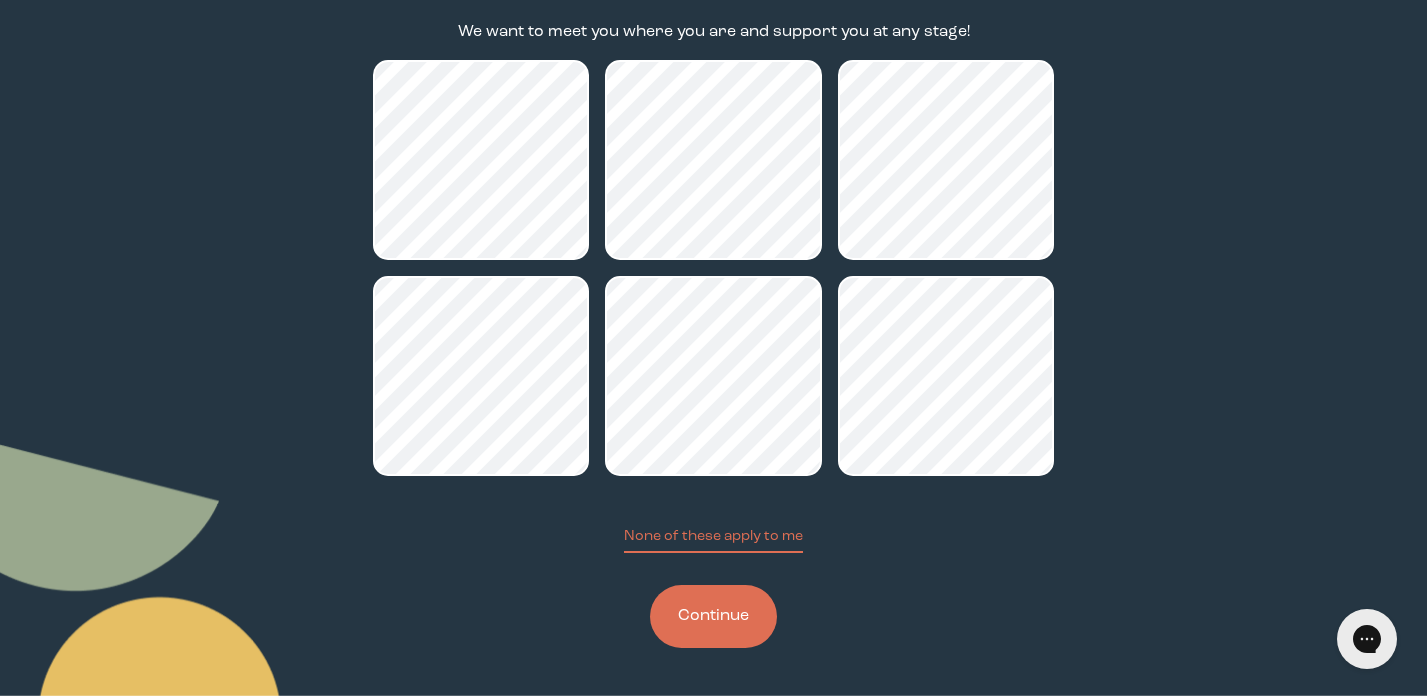 click on "Continue" at bounding box center [713, 616] 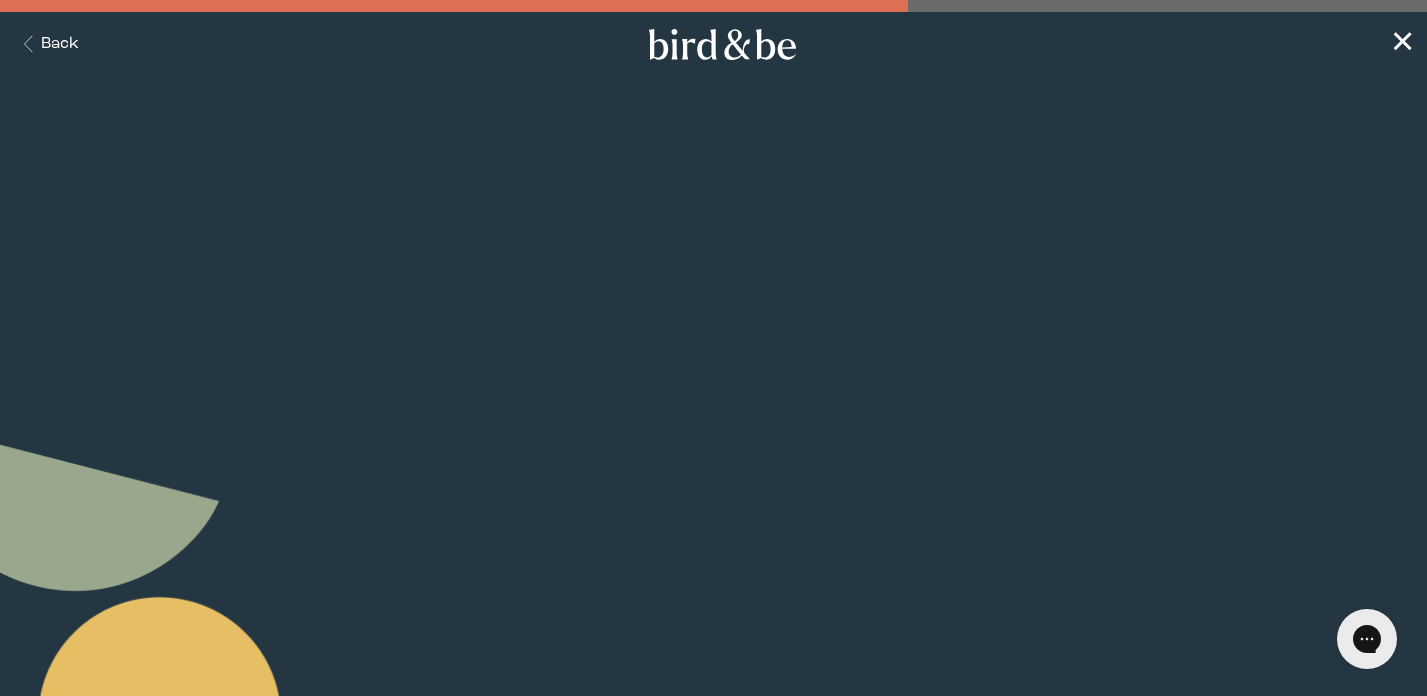 scroll, scrollTop: 0, scrollLeft: 0, axis: both 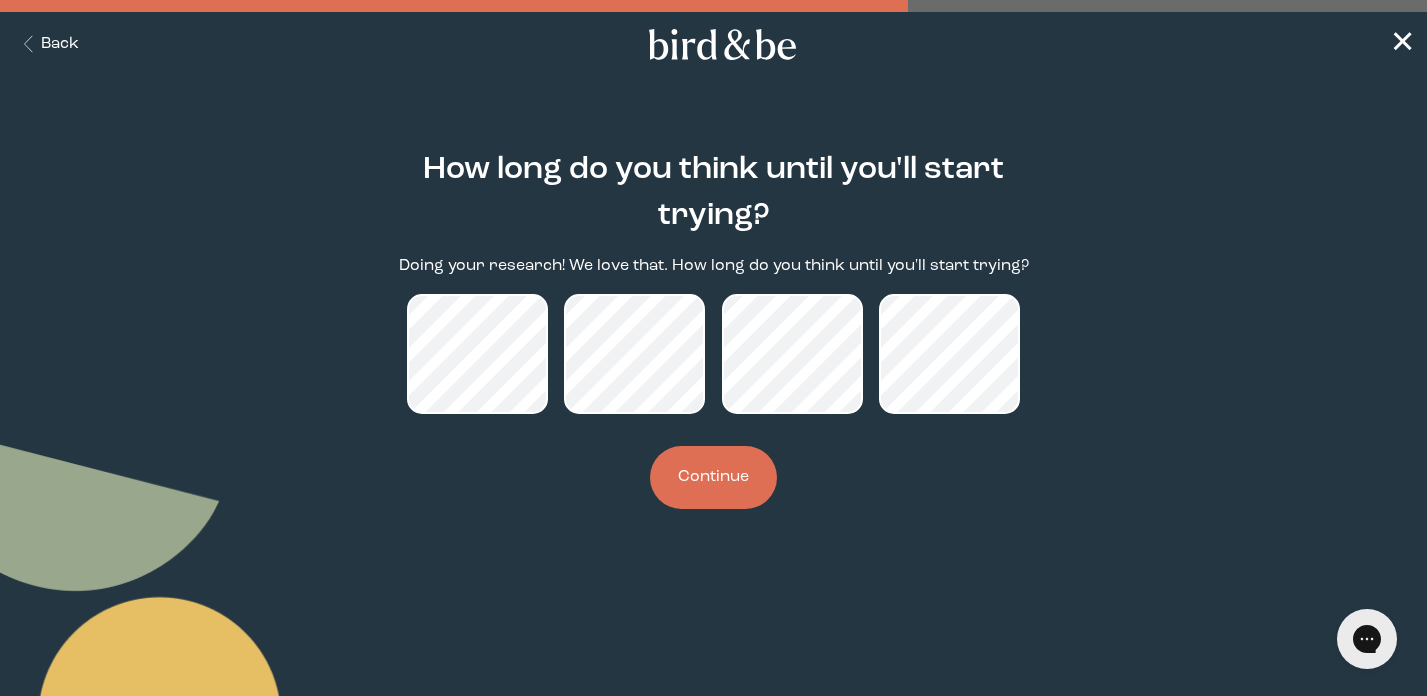 click on "Continue" at bounding box center (713, 477) 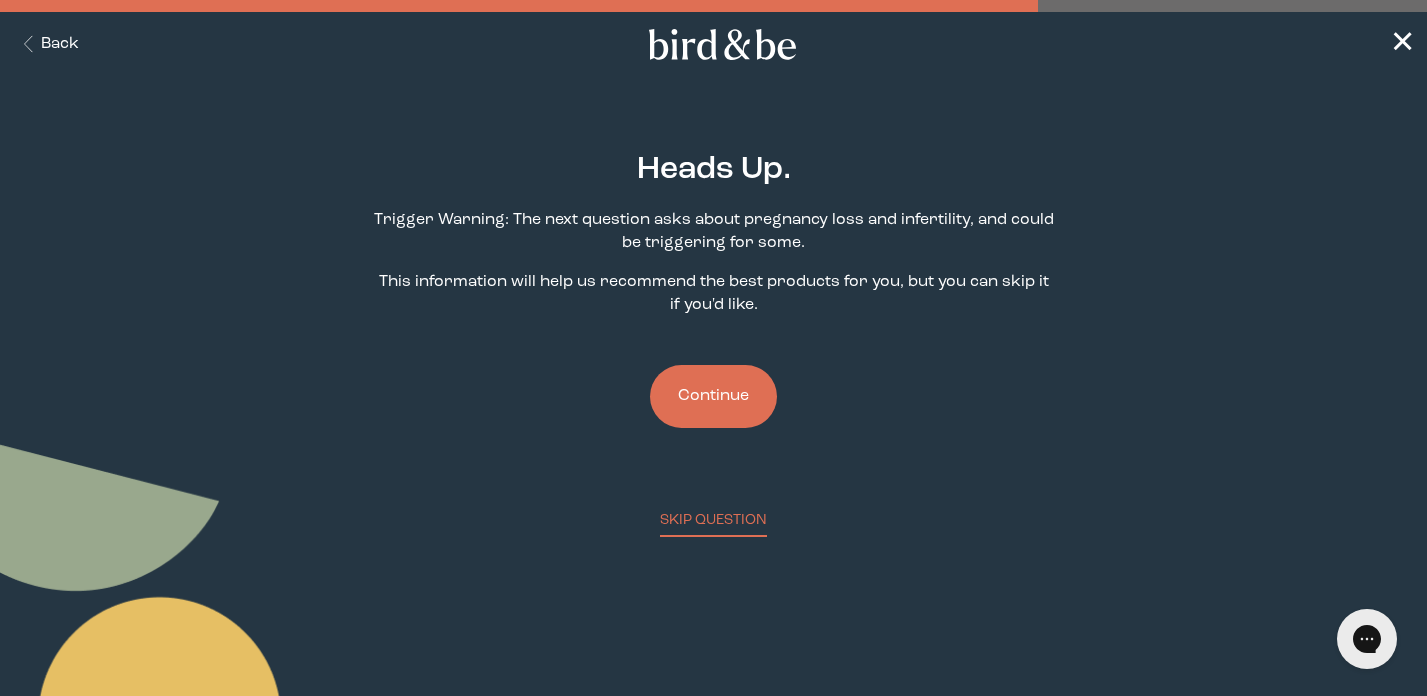 click on "Continue" at bounding box center (713, 396) 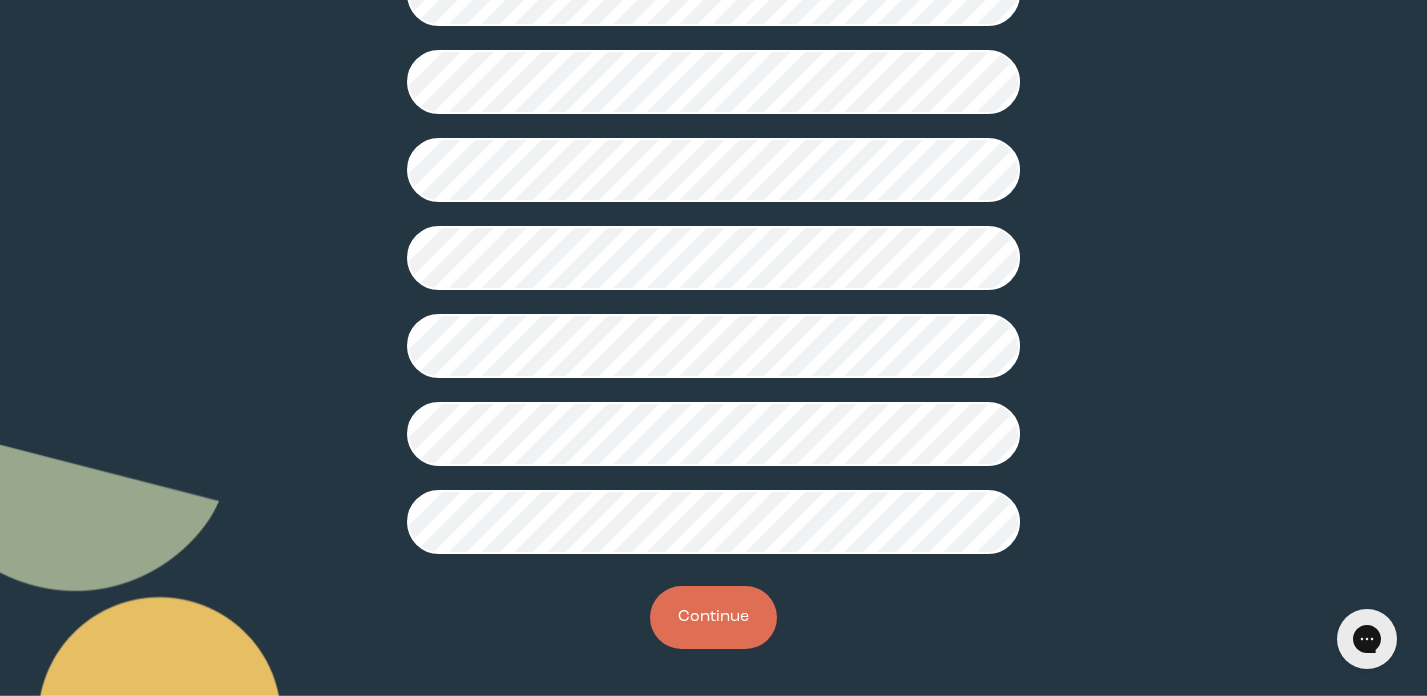 scroll, scrollTop: 555, scrollLeft: 0, axis: vertical 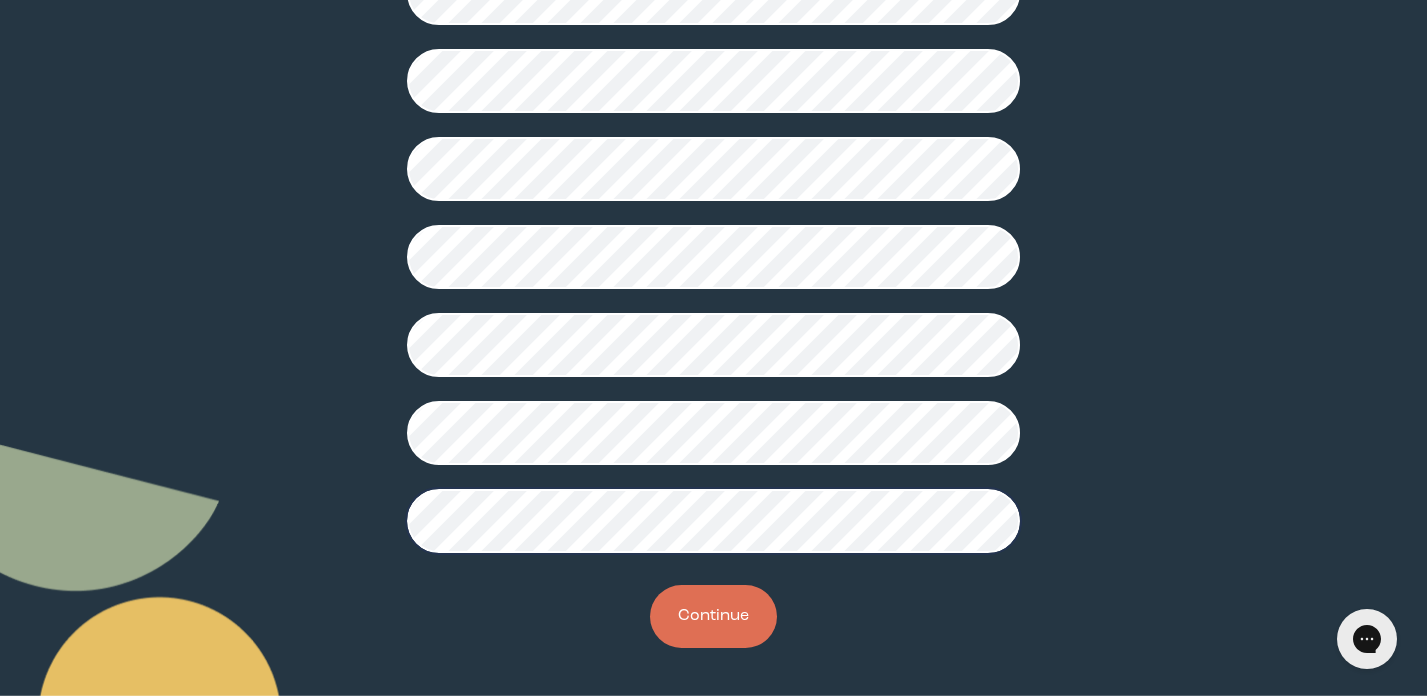 click on "Continue" at bounding box center (713, 616) 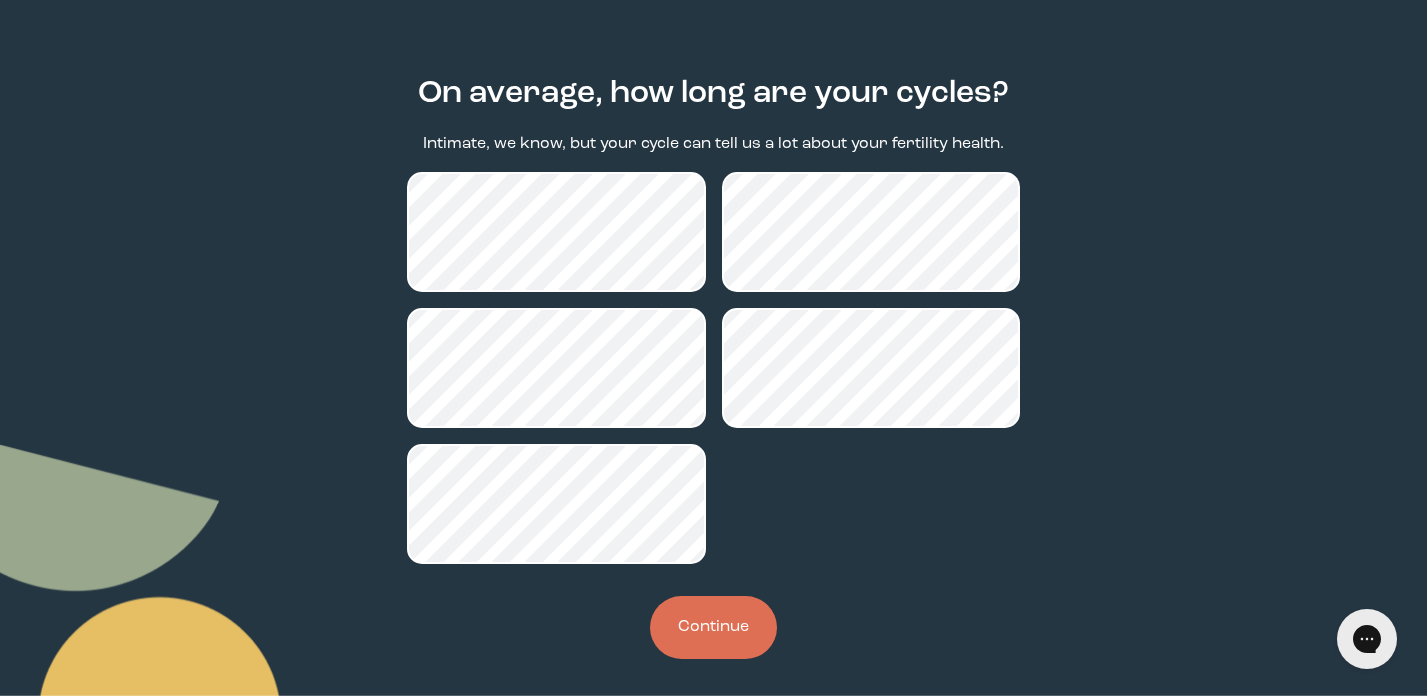 scroll, scrollTop: 83, scrollLeft: 0, axis: vertical 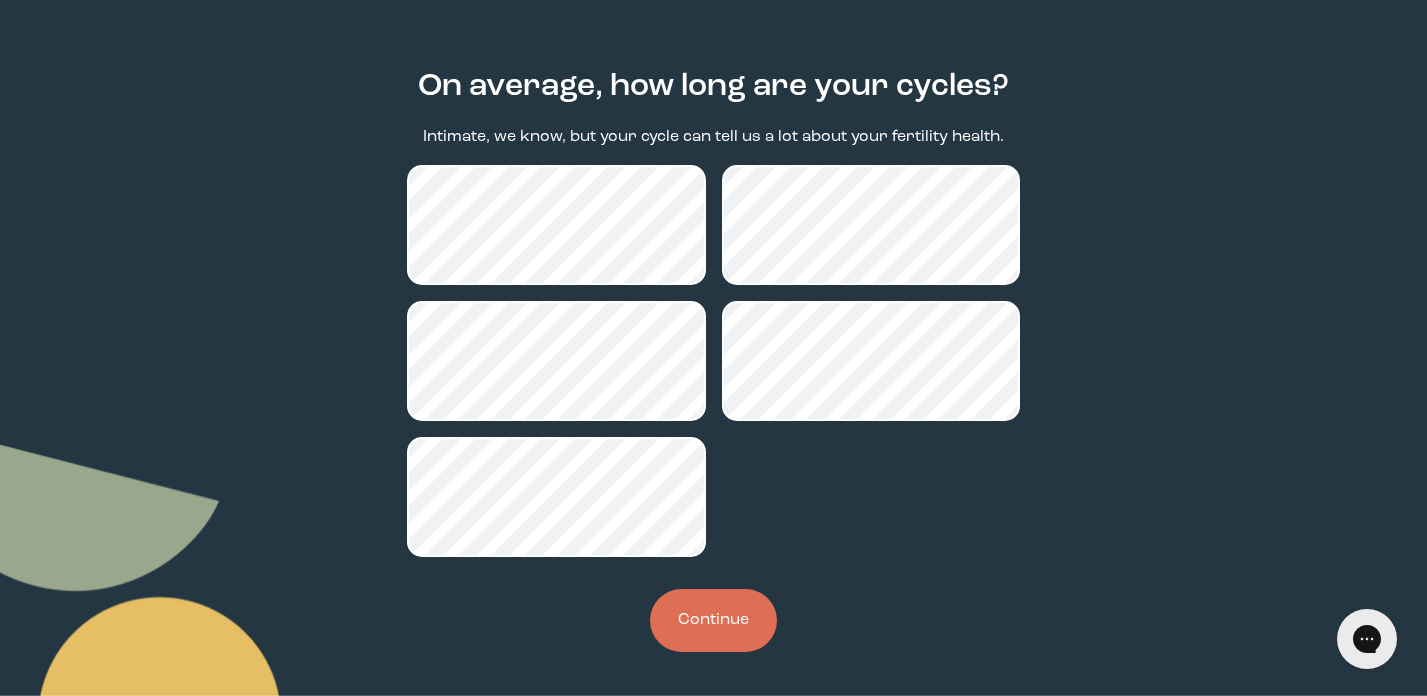 click on "Continue" at bounding box center (713, 620) 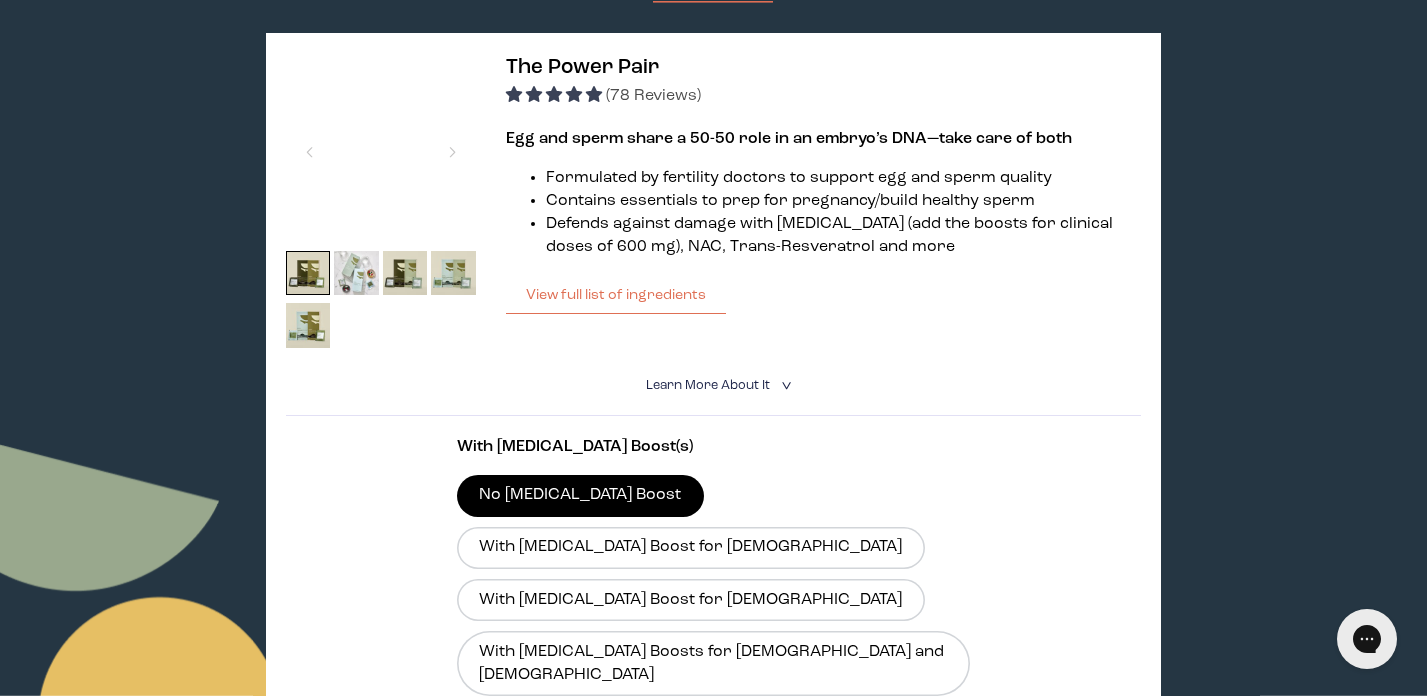 scroll, scrollTop: 324, scrollLeft: 0, axis: vertical 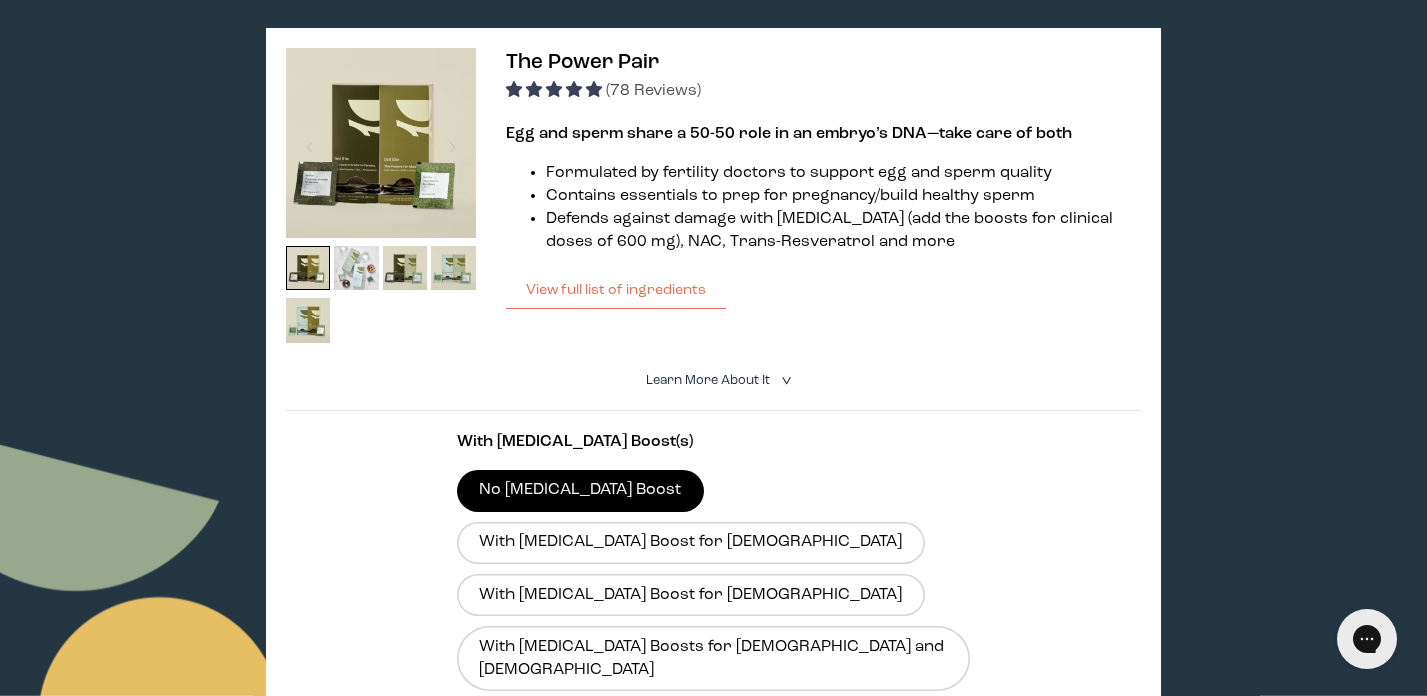click at bounding box center [381, 143] 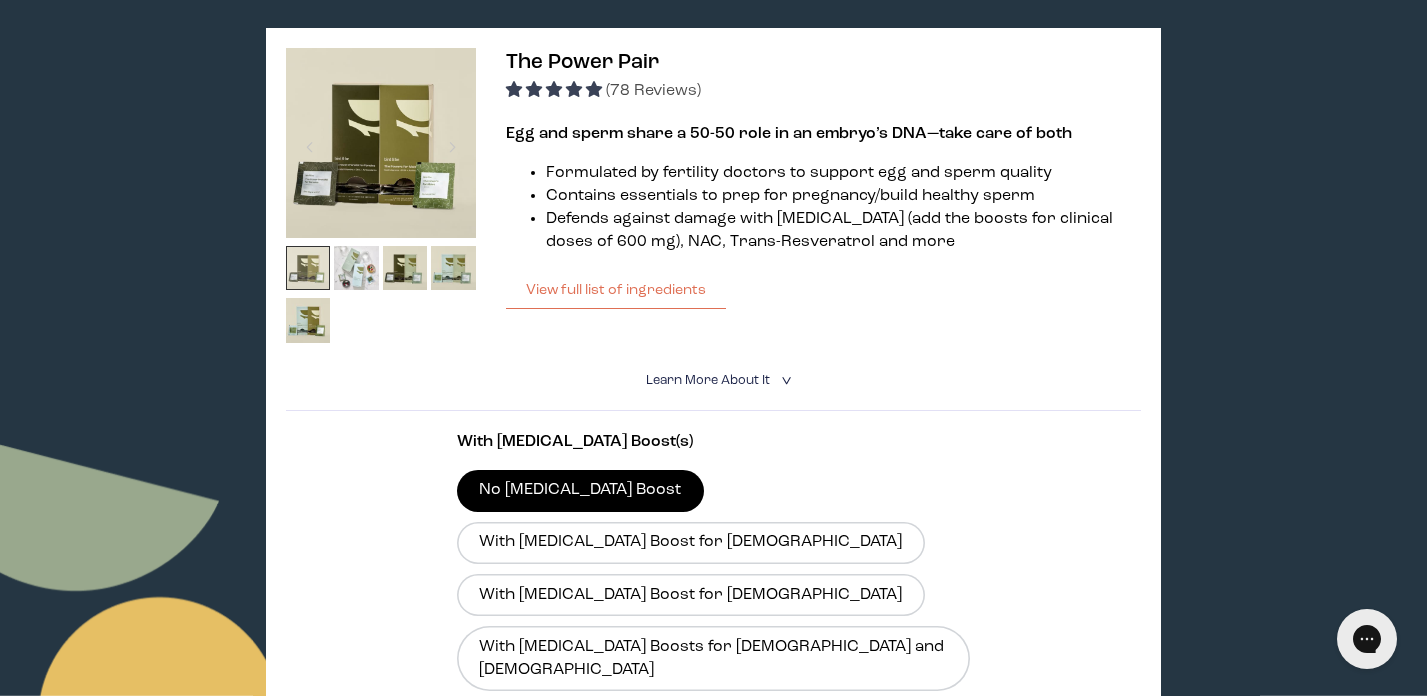 click at bounding box center [308, 268] 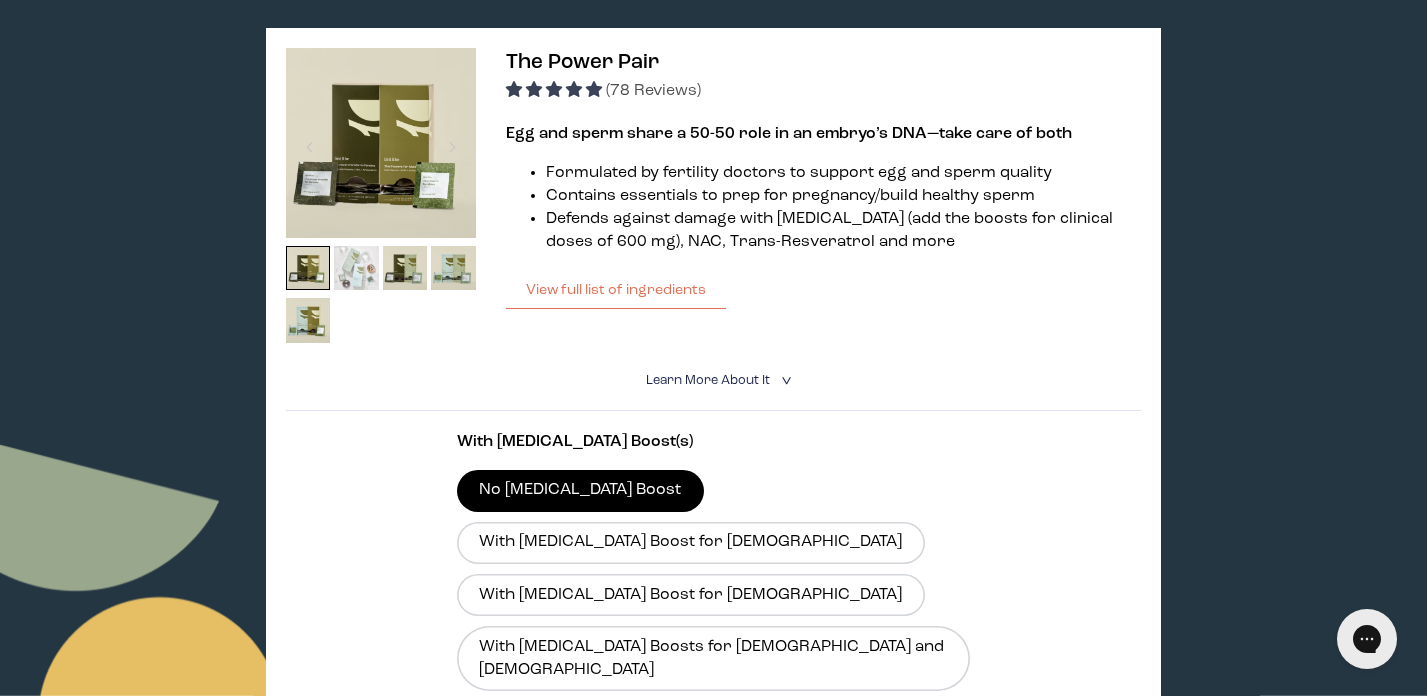 click at bounding box center (356, 268) 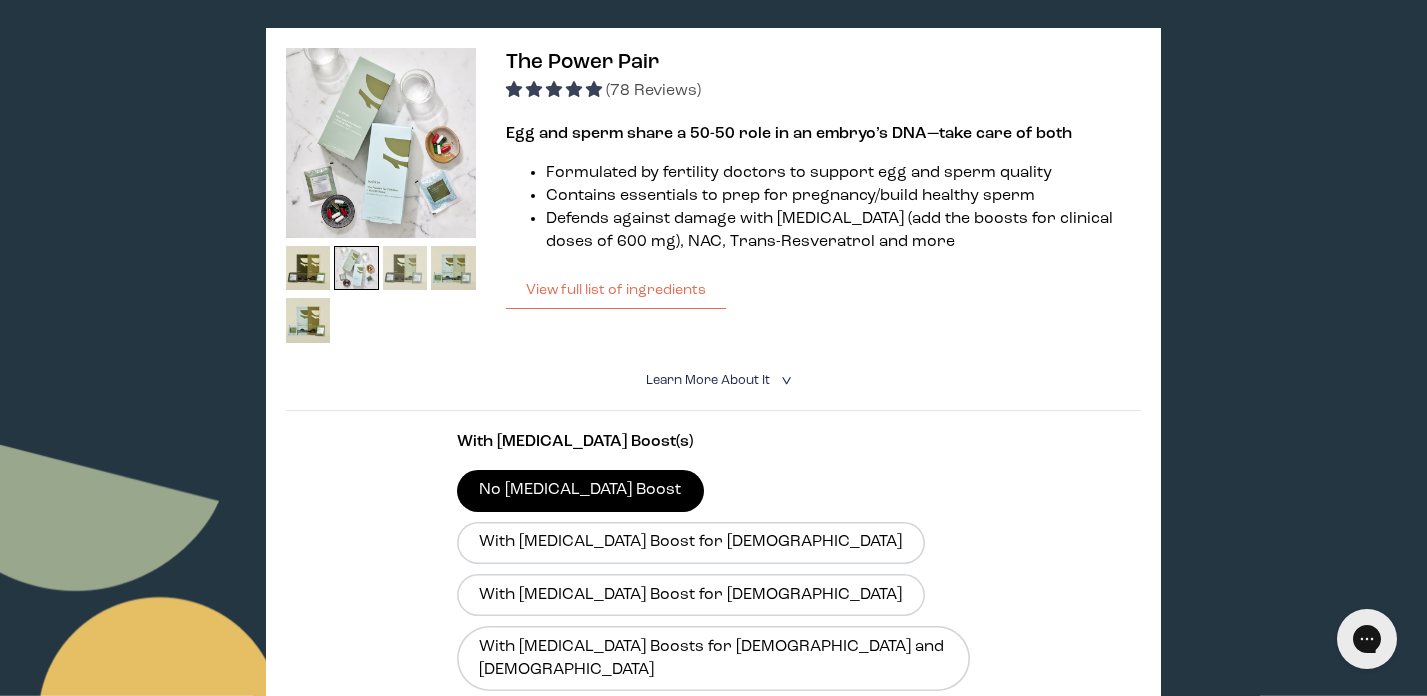click at bounding box center (405, 272) 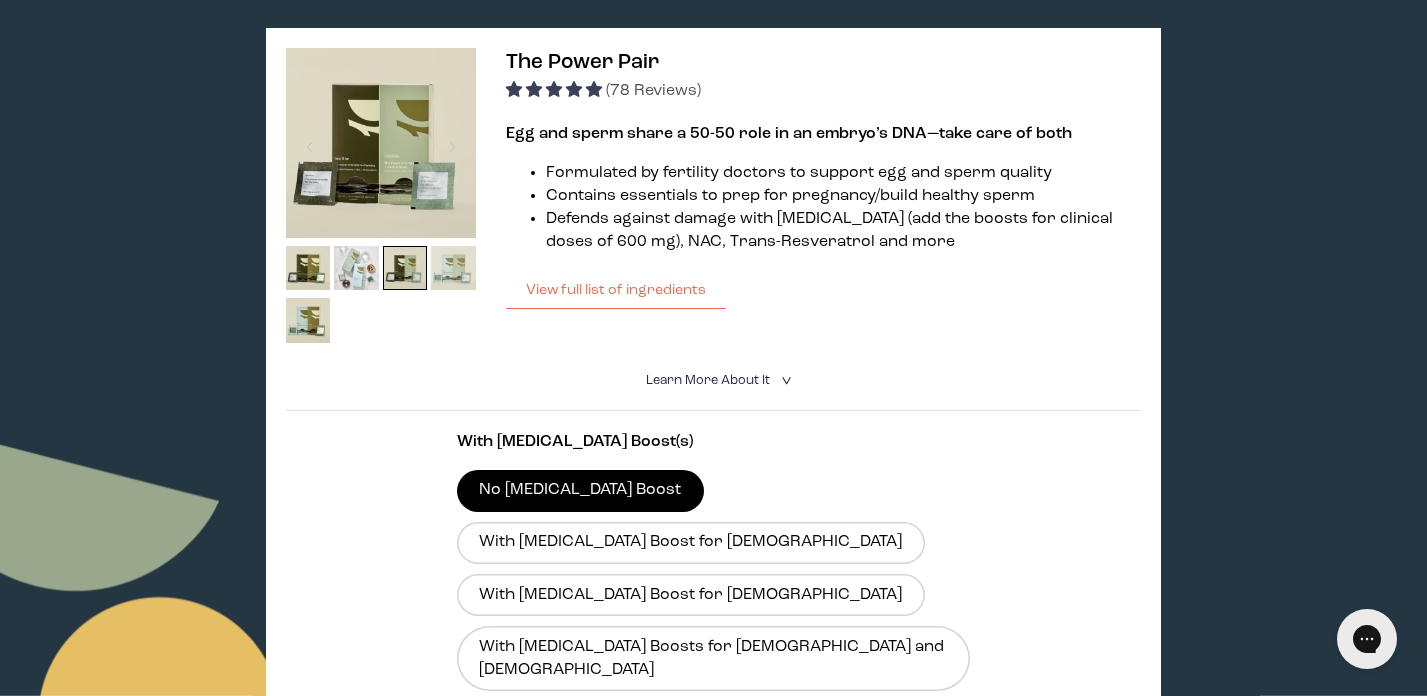 click at bounding box center (453, 268) 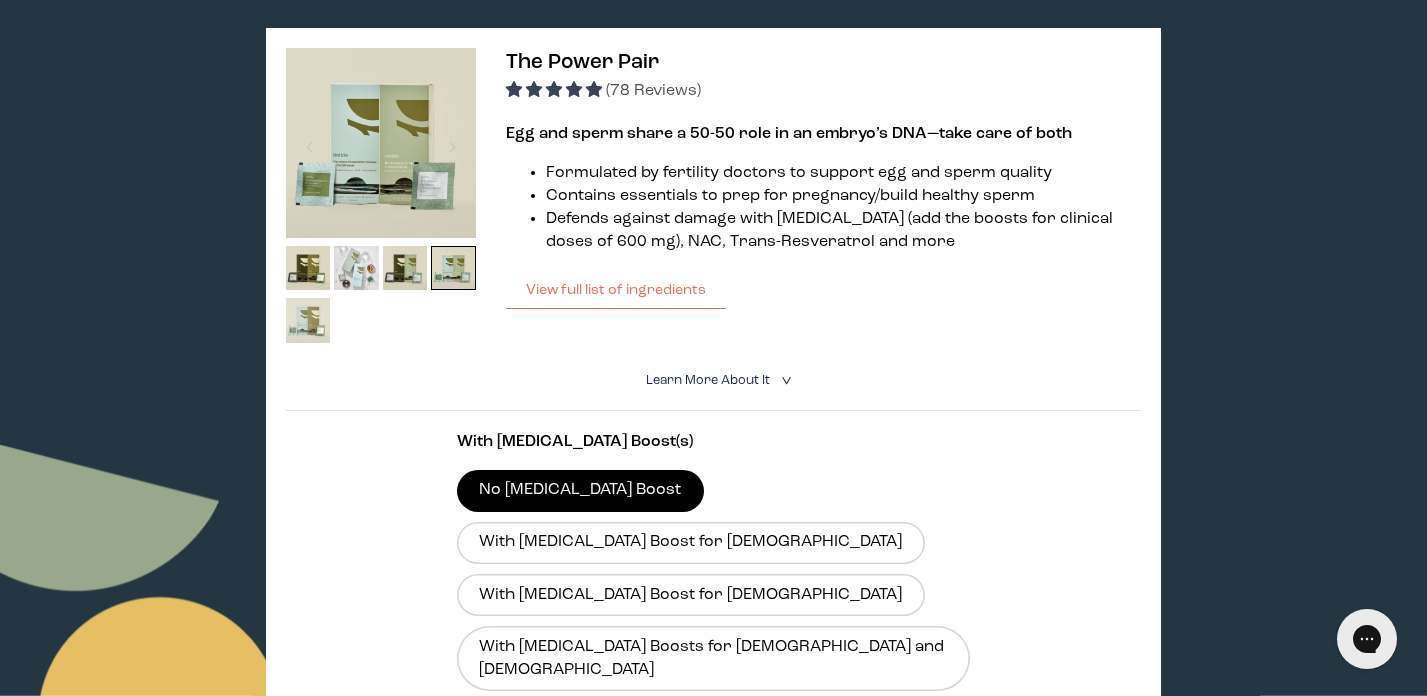 click at bounding box center [308, 320] 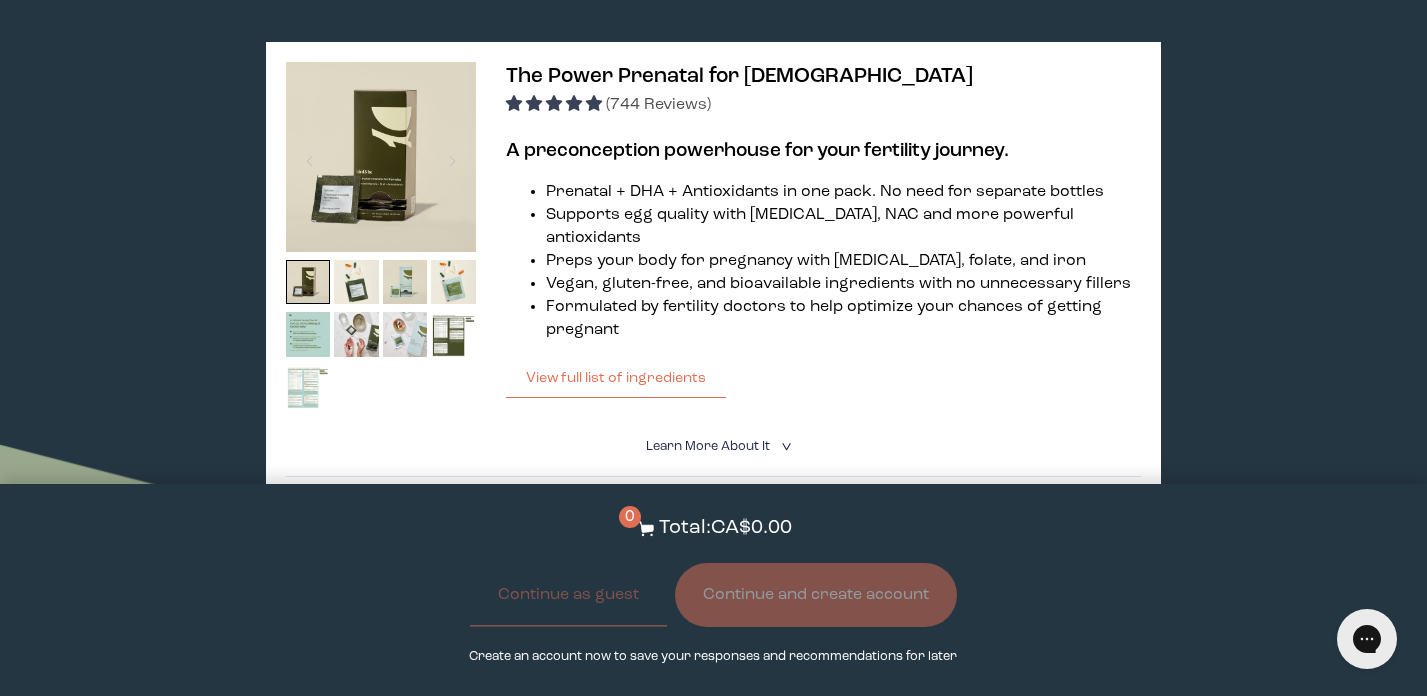 scroll, scrollTop: 2186, scrollLeft: 0, axis: vertical 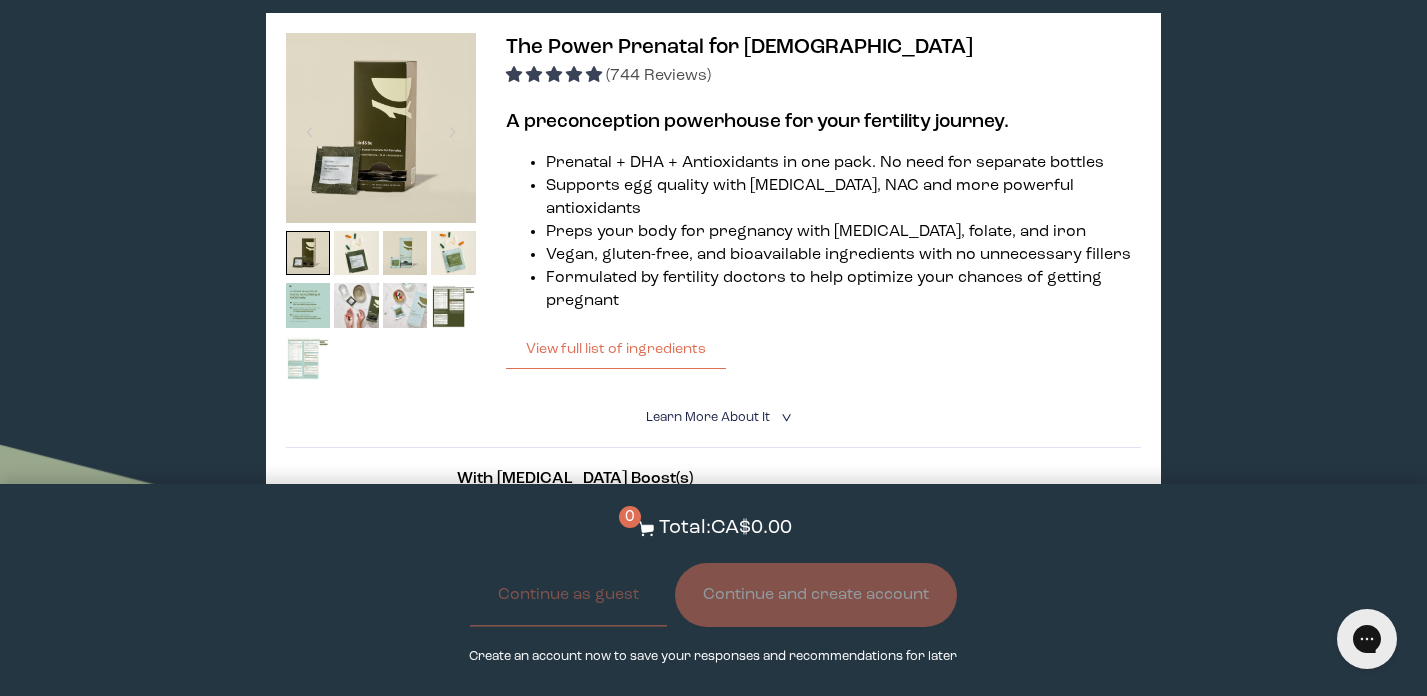 click on "With [MEDICAL_DATA] Boost" at bounding box center (587, 528) 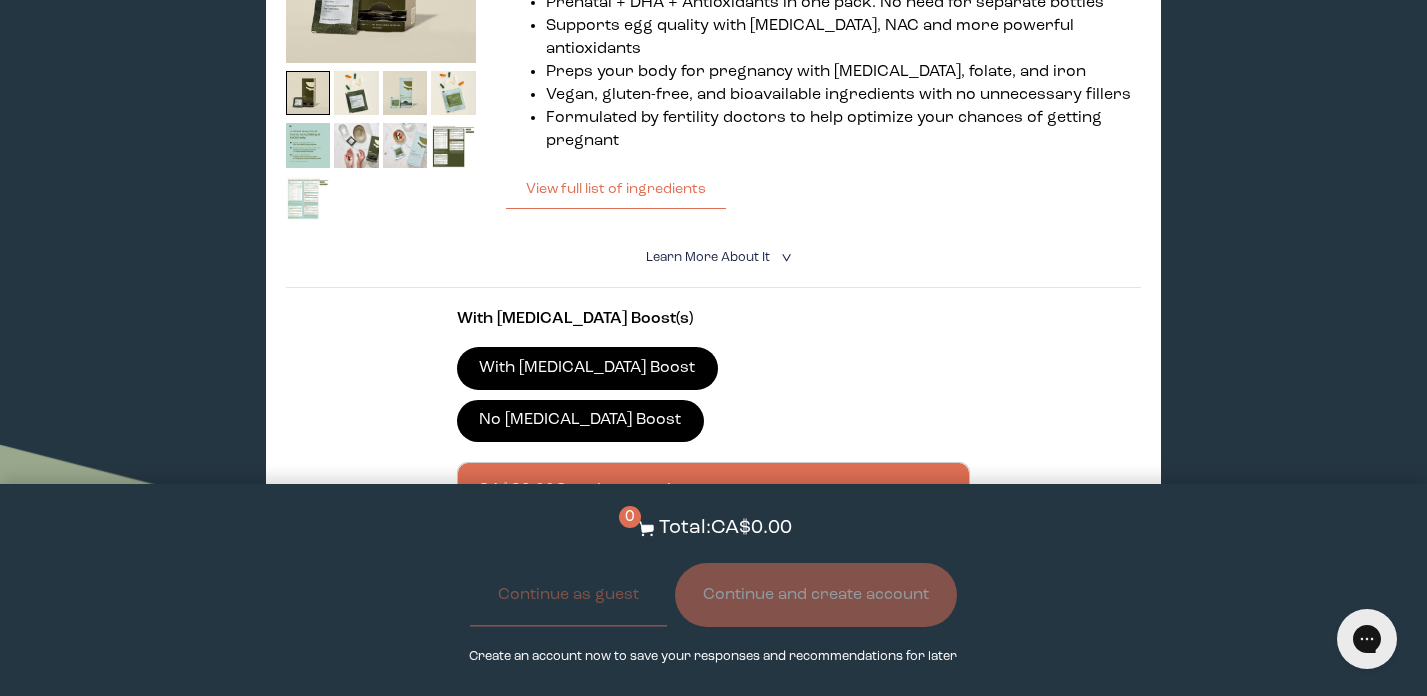 scroll, scrollTop: 2348, scrollLeft: 0, axis: vertical 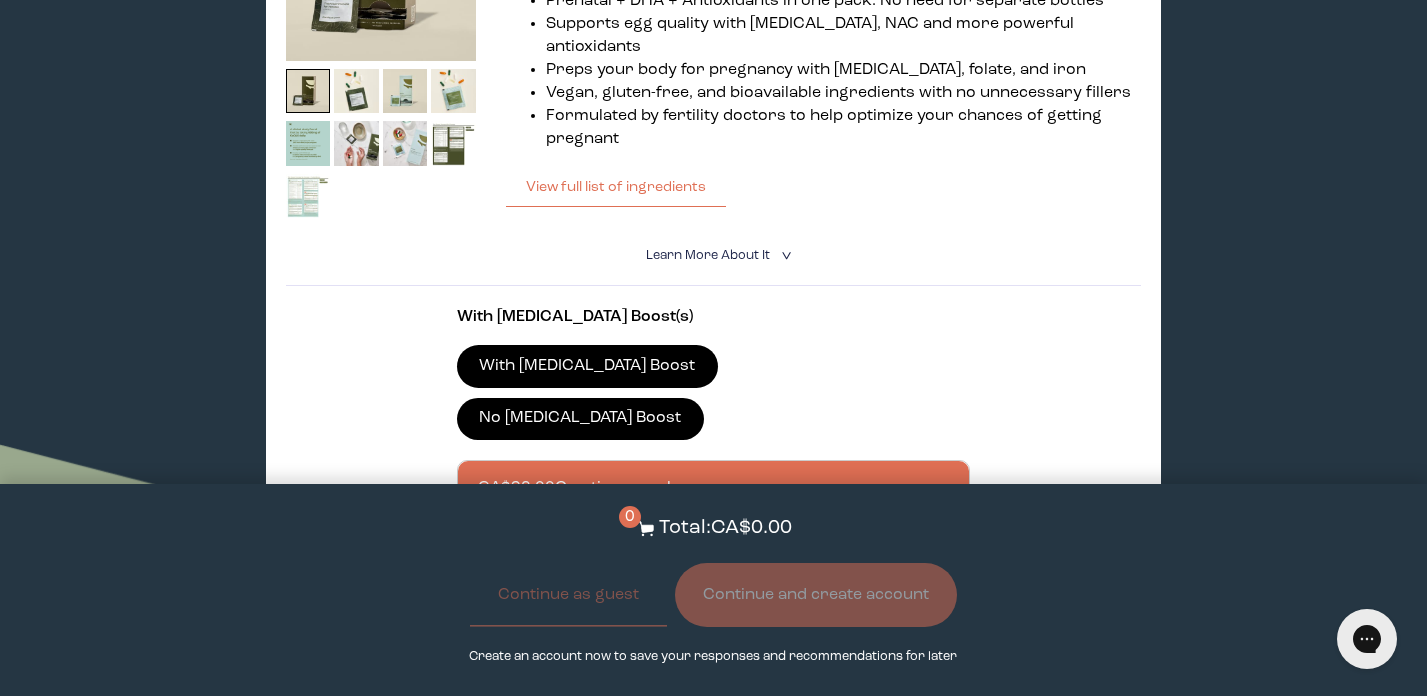 click at bounding box center [733, 543] 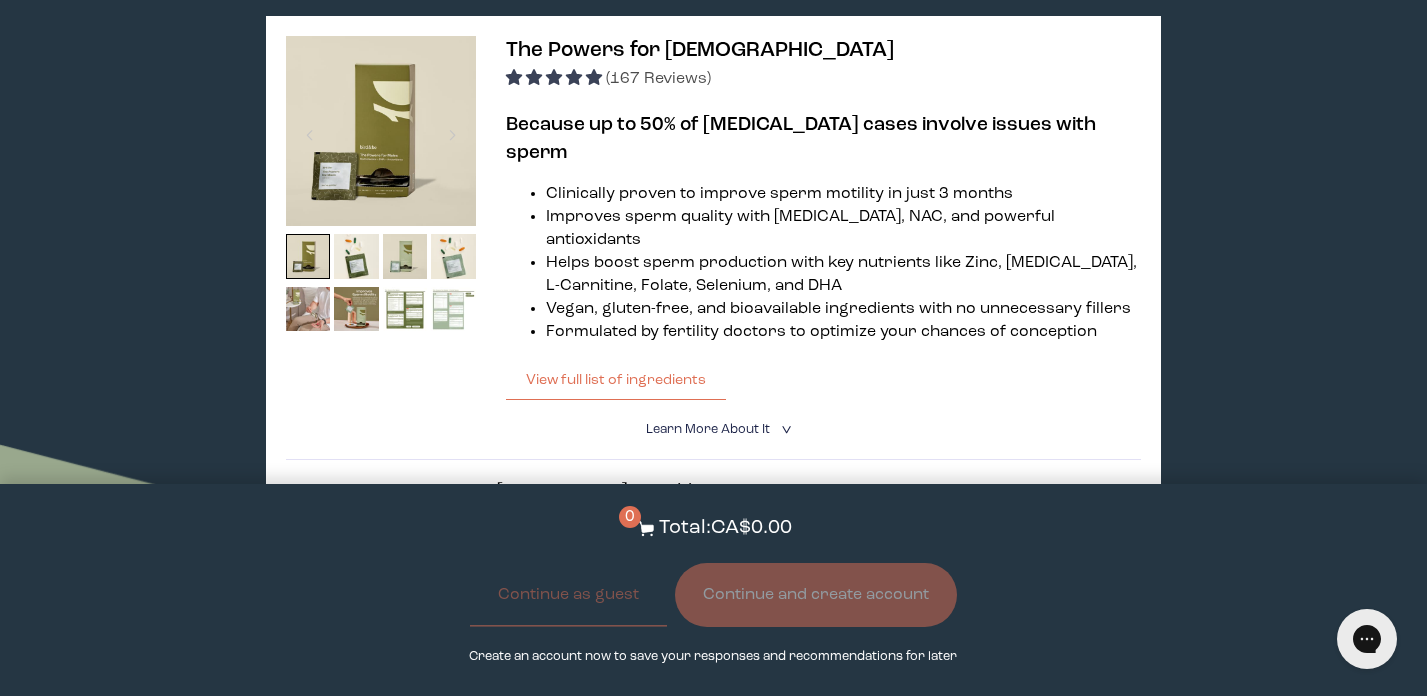scroll, scrollTop: 1293, scrollLeft: 0, axis: vertical 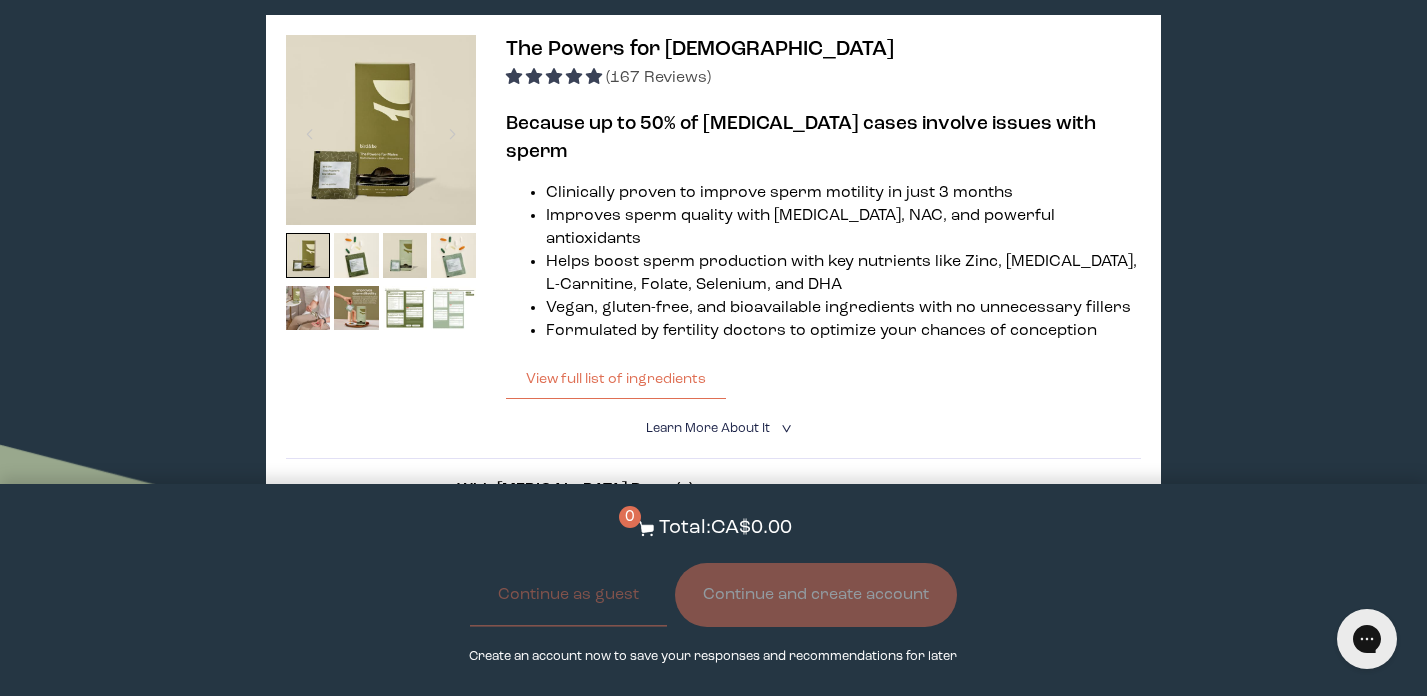 click on "With [MEDICAL_DATA] Boost" at bounding box center [587, 539] 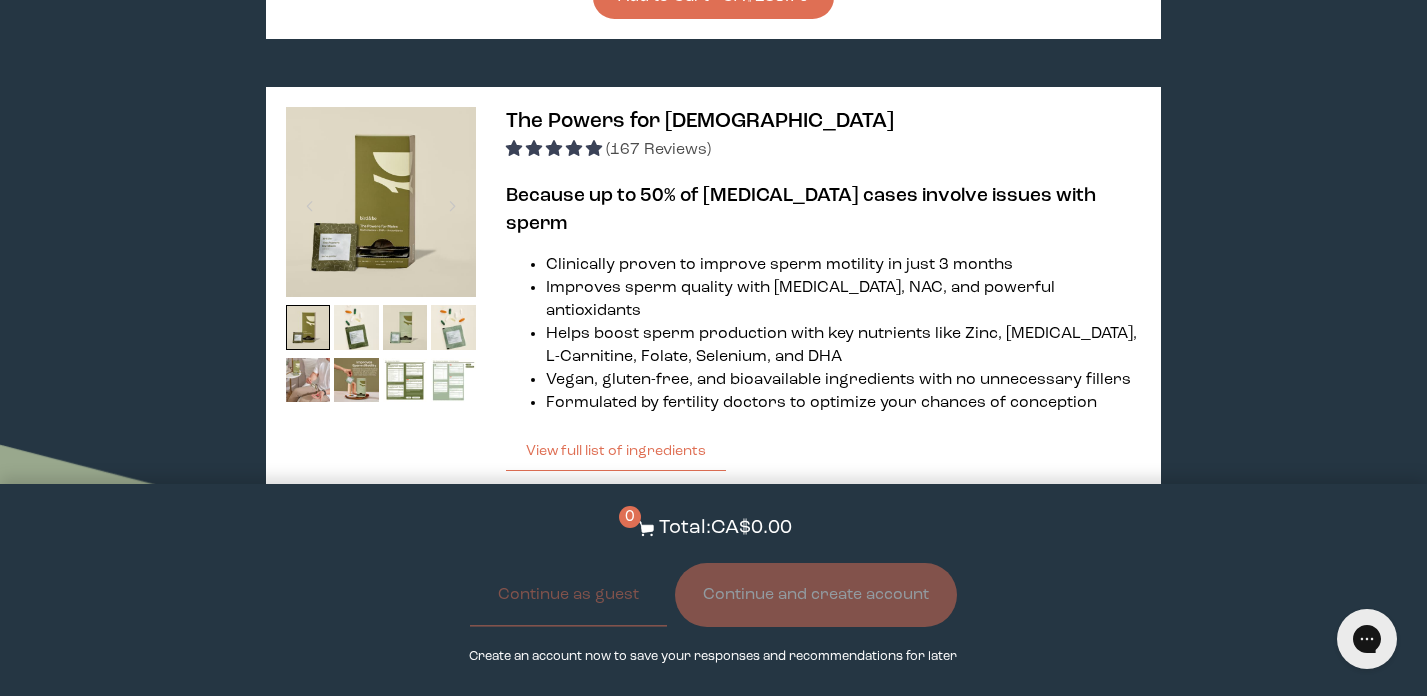 scroll, scrollTop: 1217, scrollLeft: 0, axis: vertical 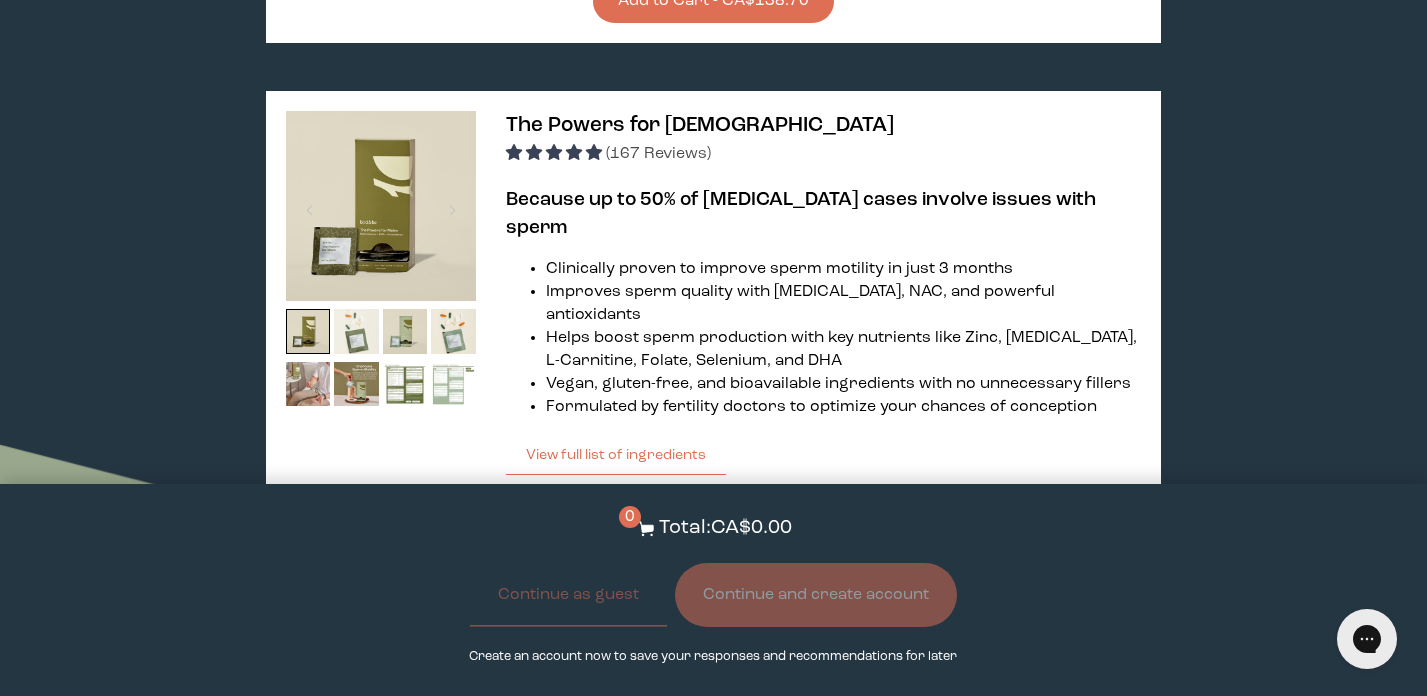click at bounding box center (356, 331) 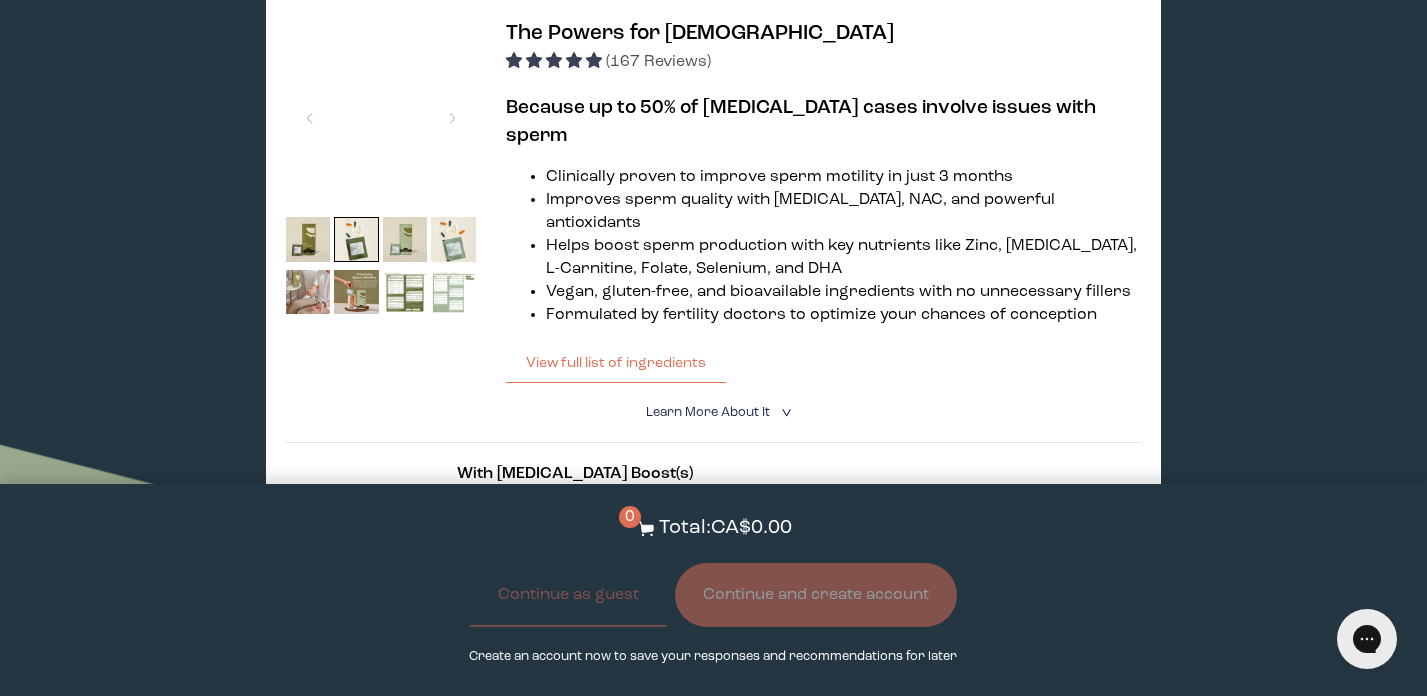 scroll, scrollTop: 1439, scrollLeft: 0, axis: vertical 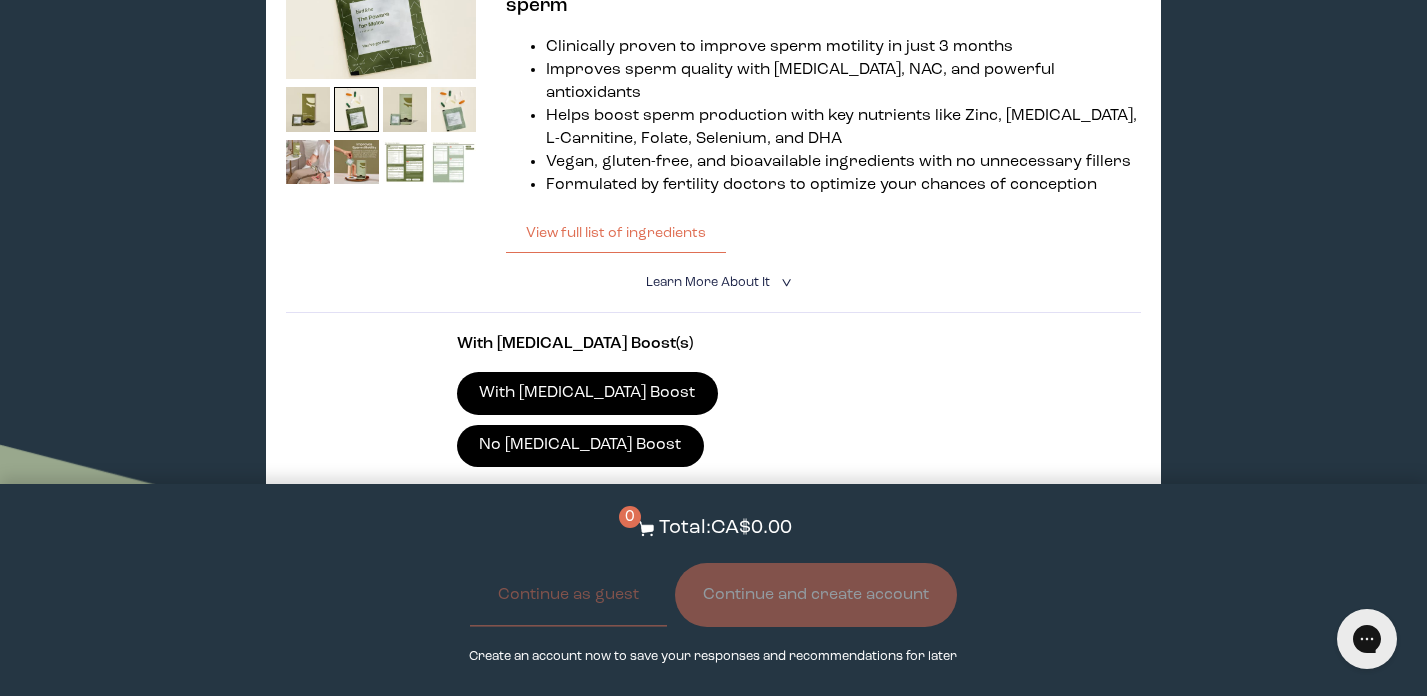 click at bounding box center [733, 570] 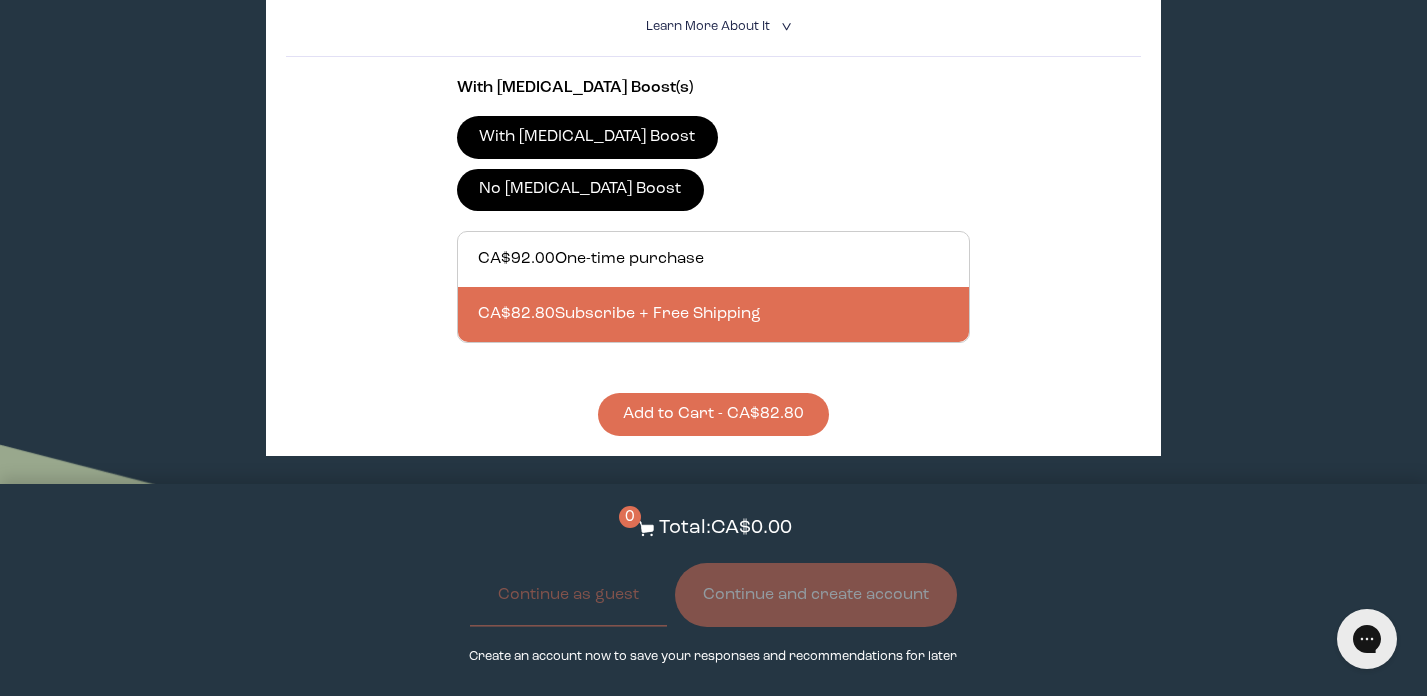 scroll, scrollTop: 1690, scrollLeft: 0, axis: vertical 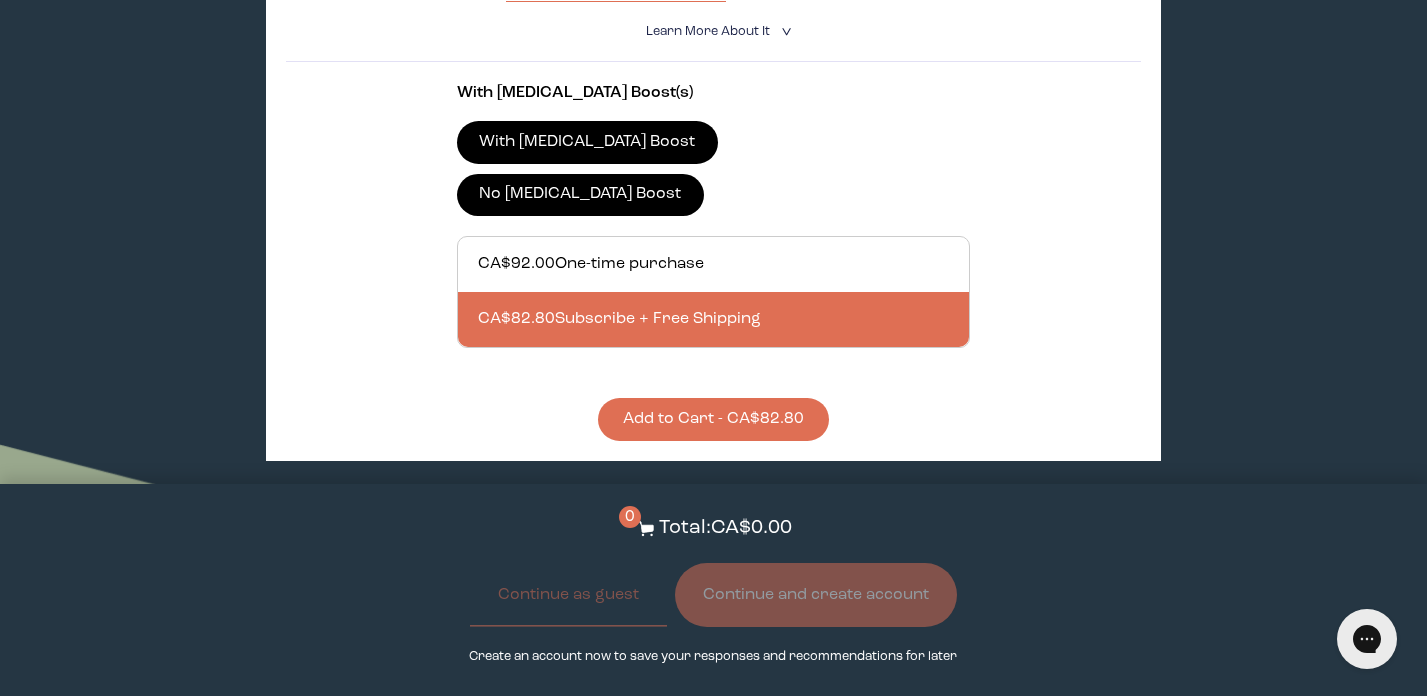 click on "Add to Cart - CA$82.80" at bounding box center (713, 419) 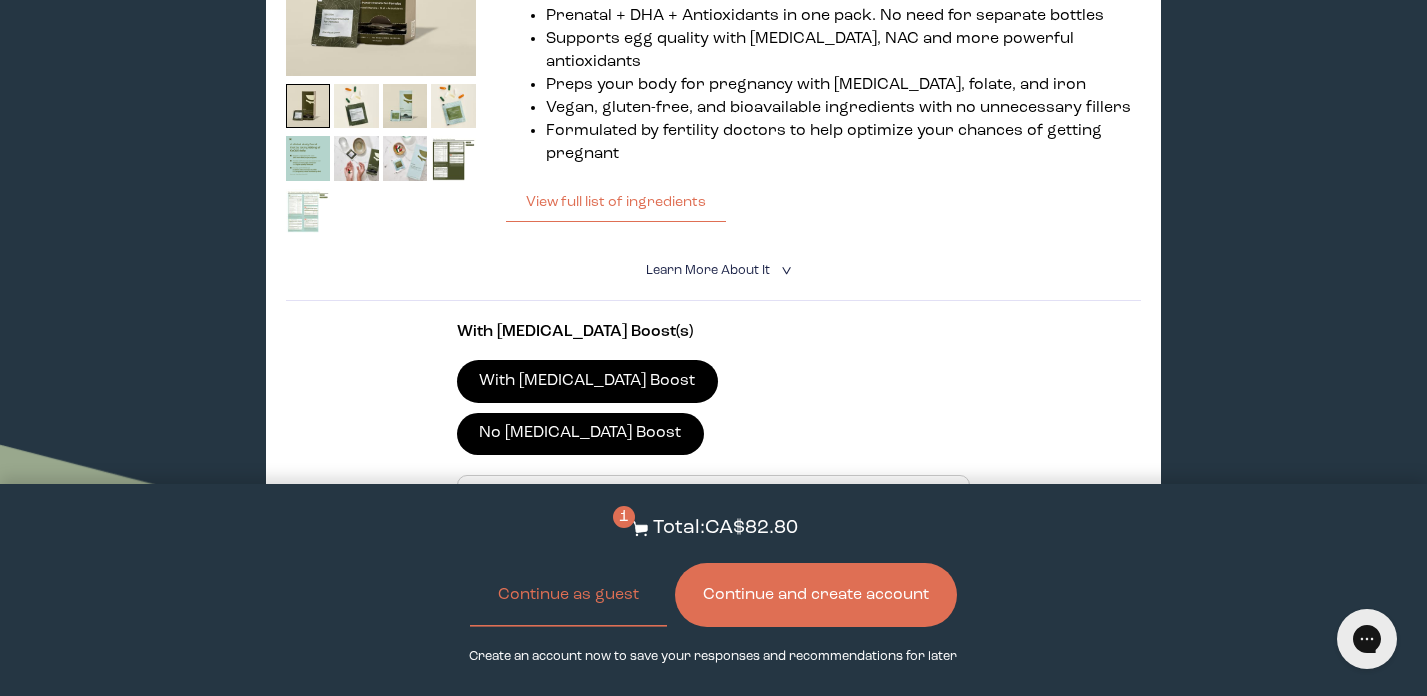 scroll, scrollTop: 2335, scrollLeft: 0, axis: vertical 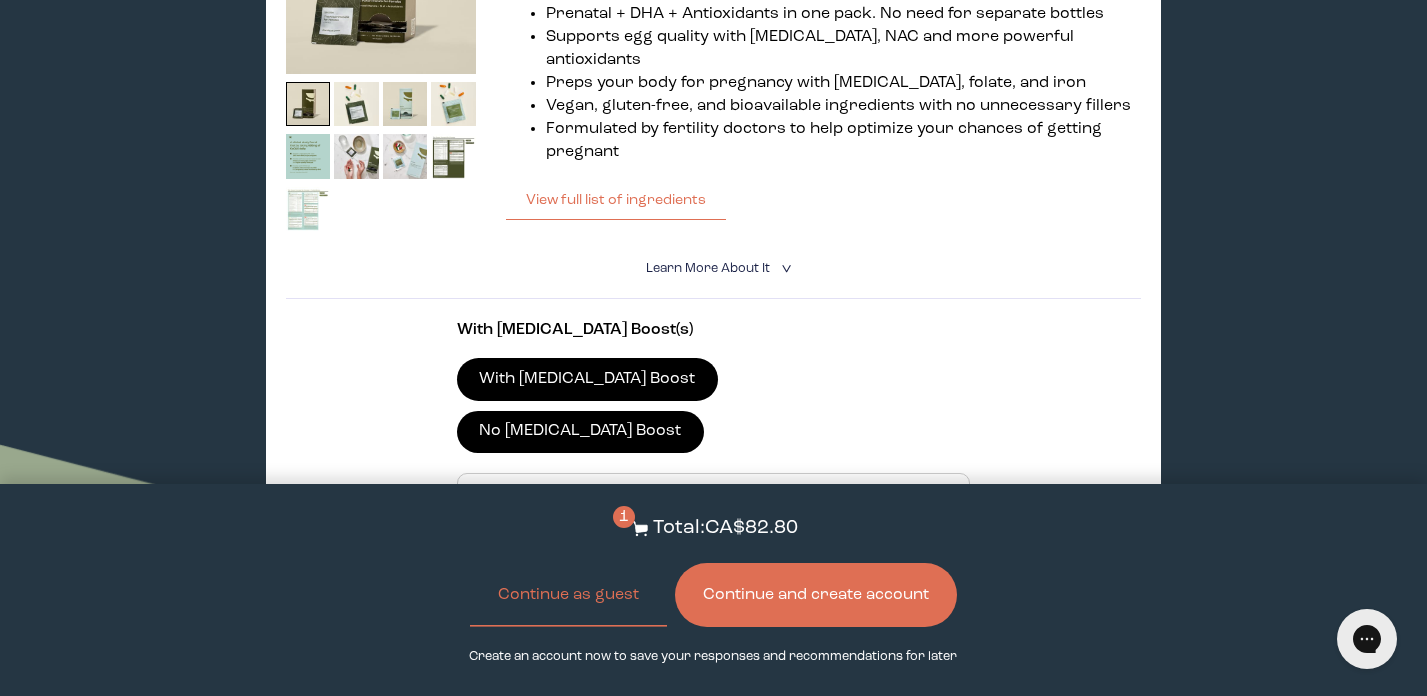click on "Add to Cart - CA$82.80" at bounding box center (713, 656) 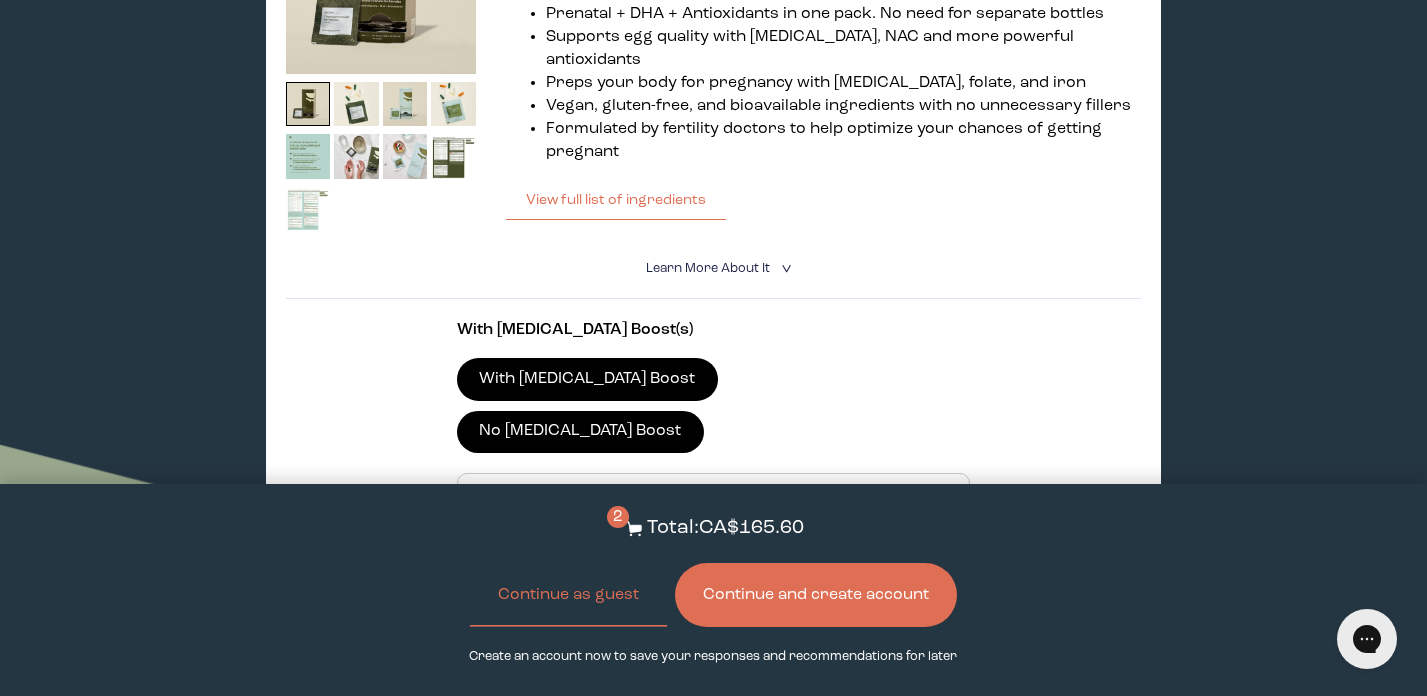 click on "Continue and create account" at bounding box center (816, 595) 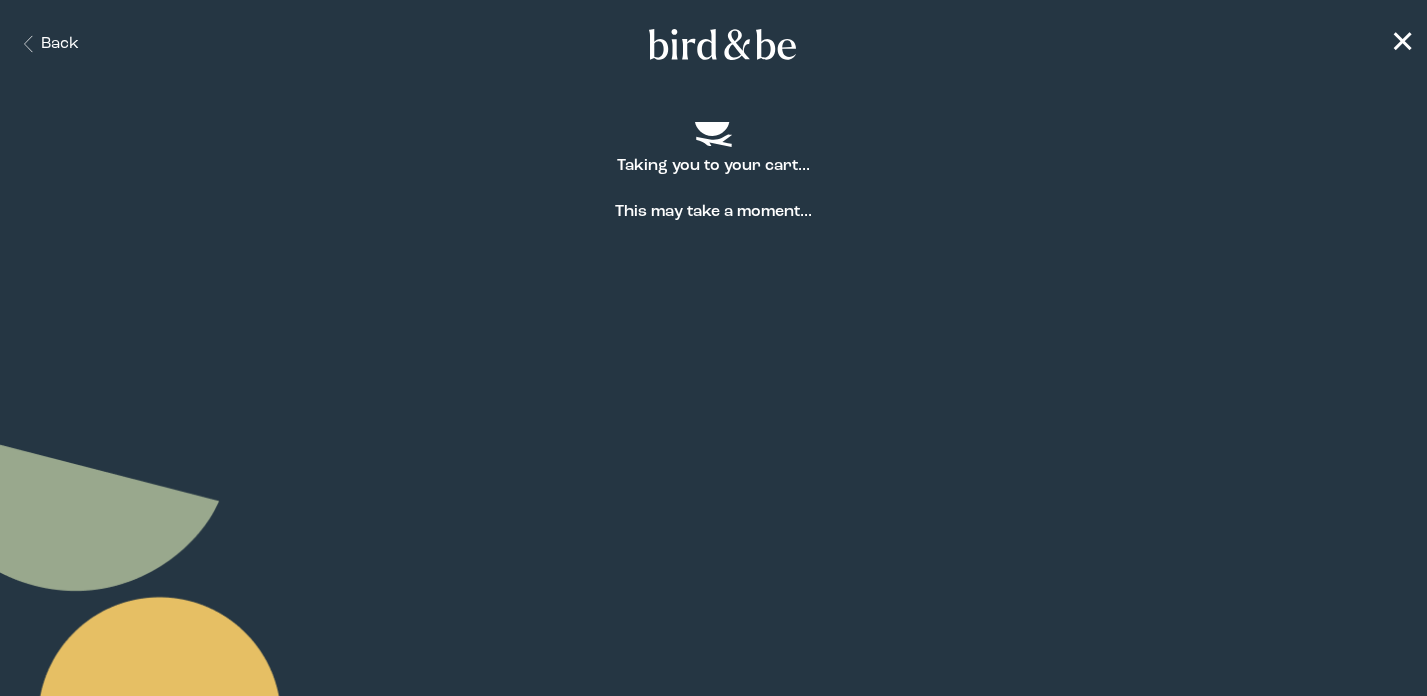 scroll, scrollTop: 0, scrollLeft: 0, axis: both 